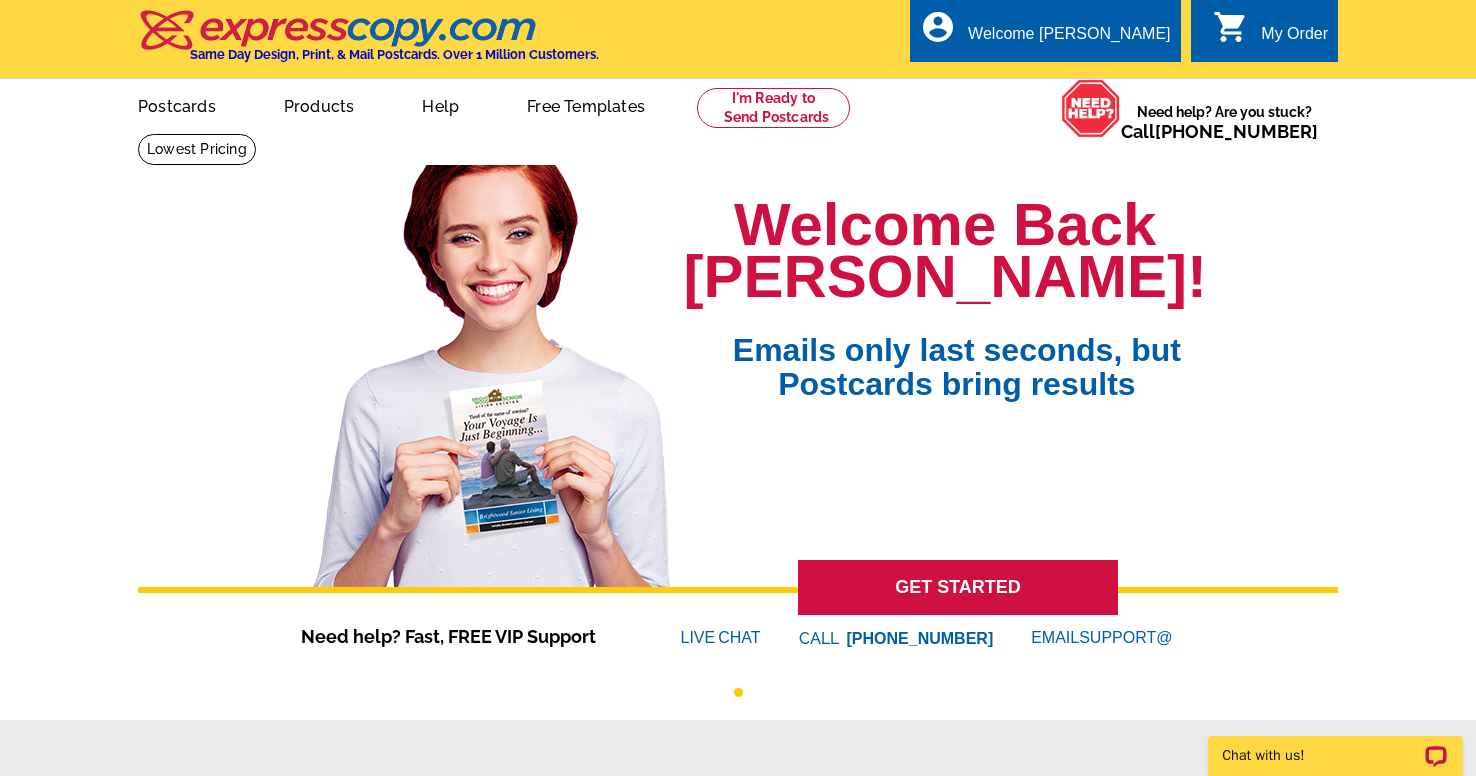 scroll, scrollTop: 0, scrollLeft: 0, axis: both 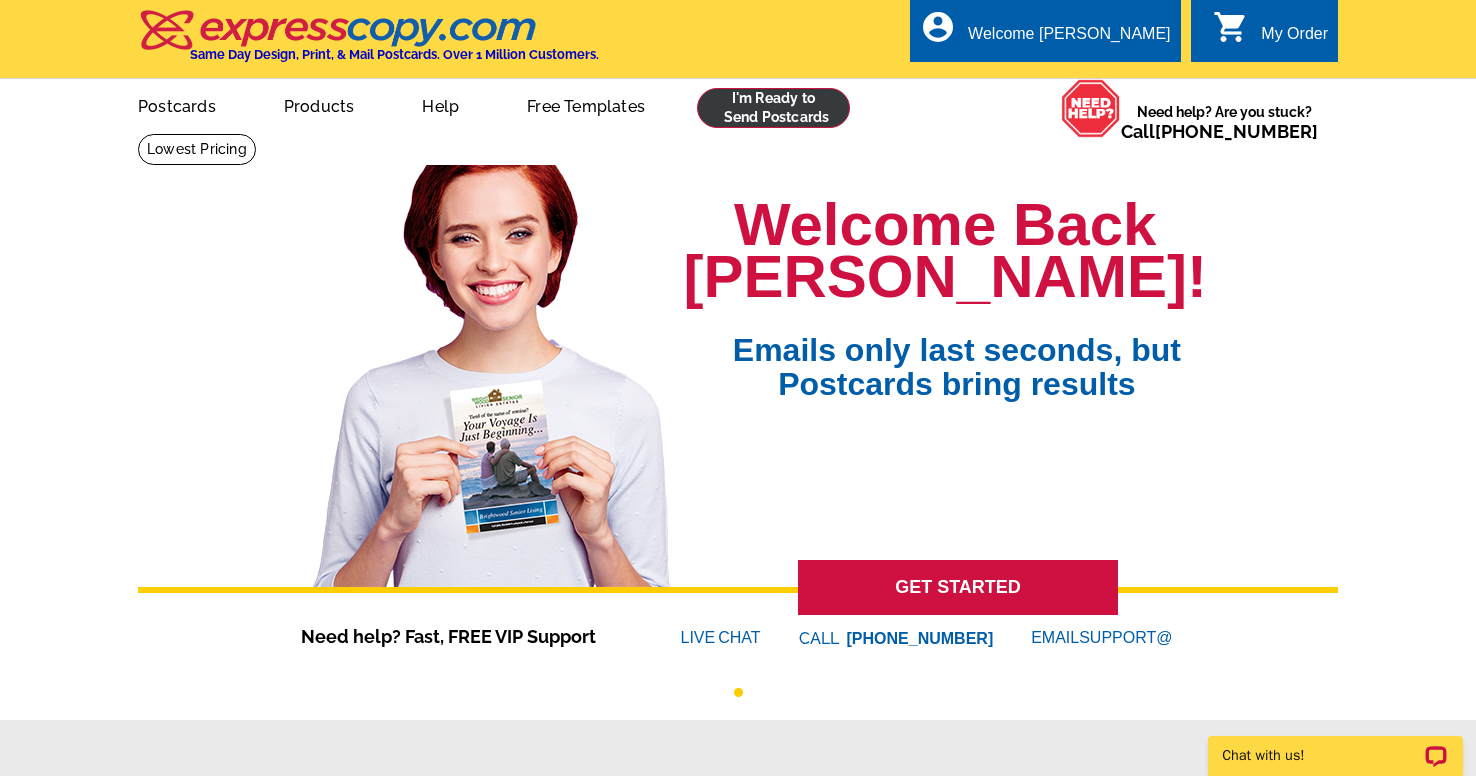 click at bounding box center [773, 108] 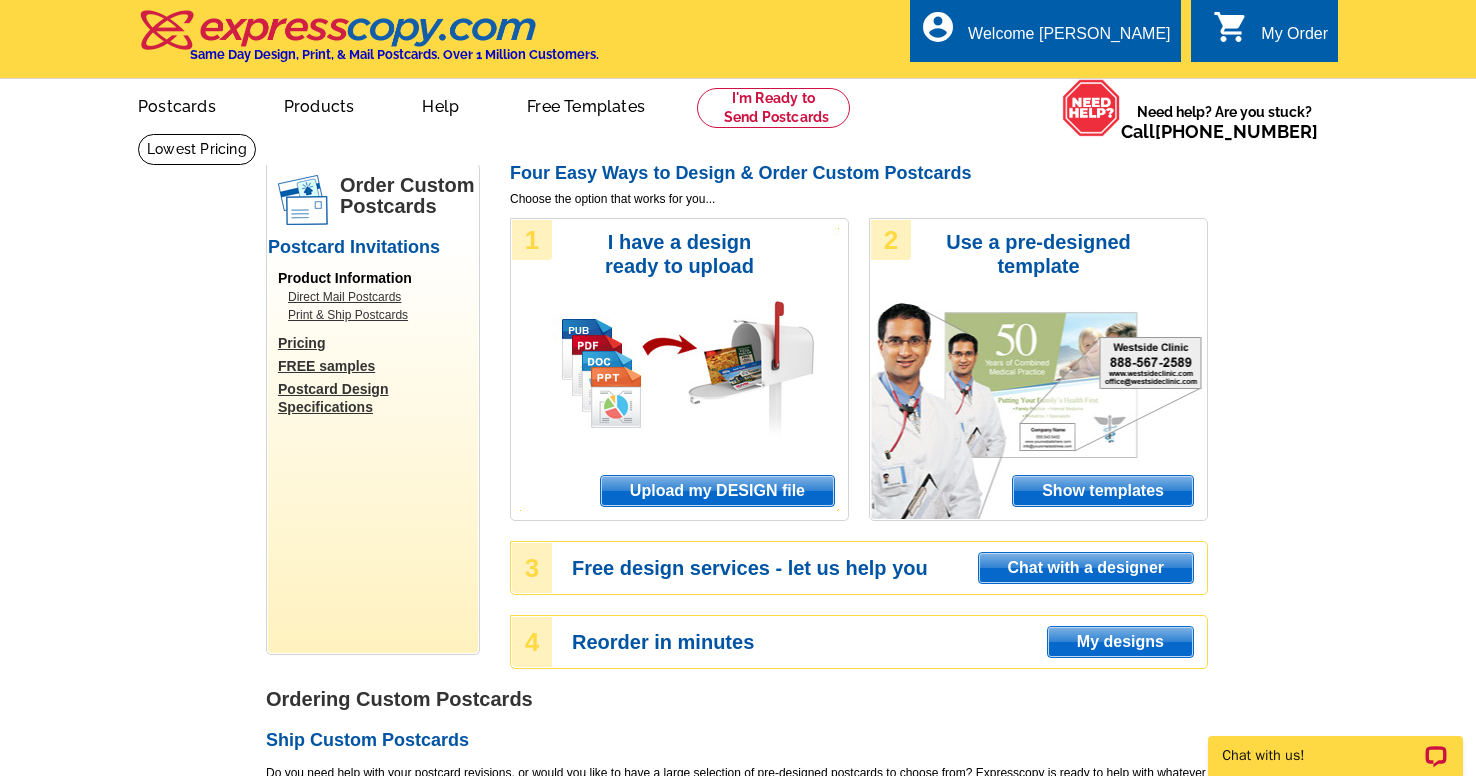 scroll, scrollTop: 0, scrollLeft: 0, axis: both 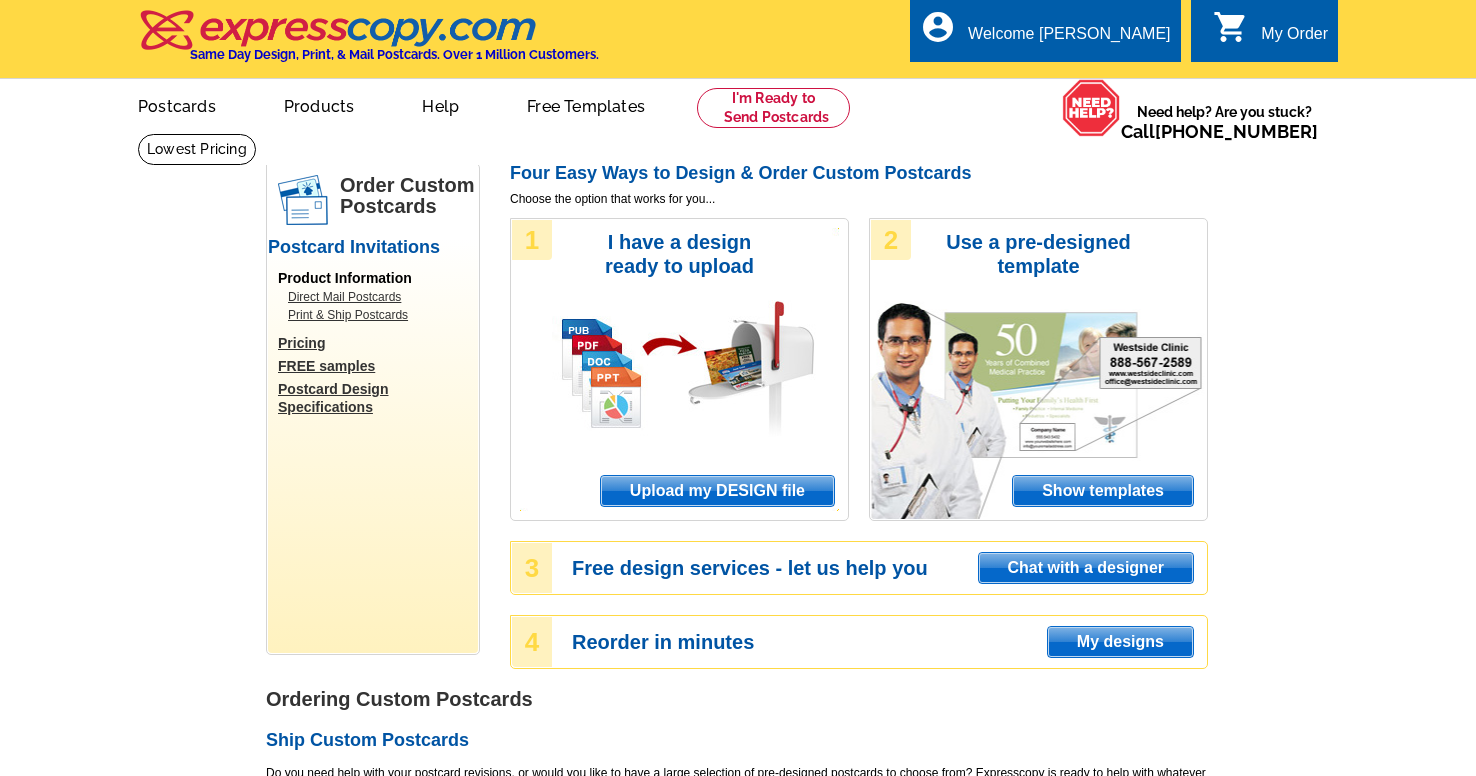 click on "1
I have a design ready to upload
Upload my DESIGN file" at bounding box center (679, 369) 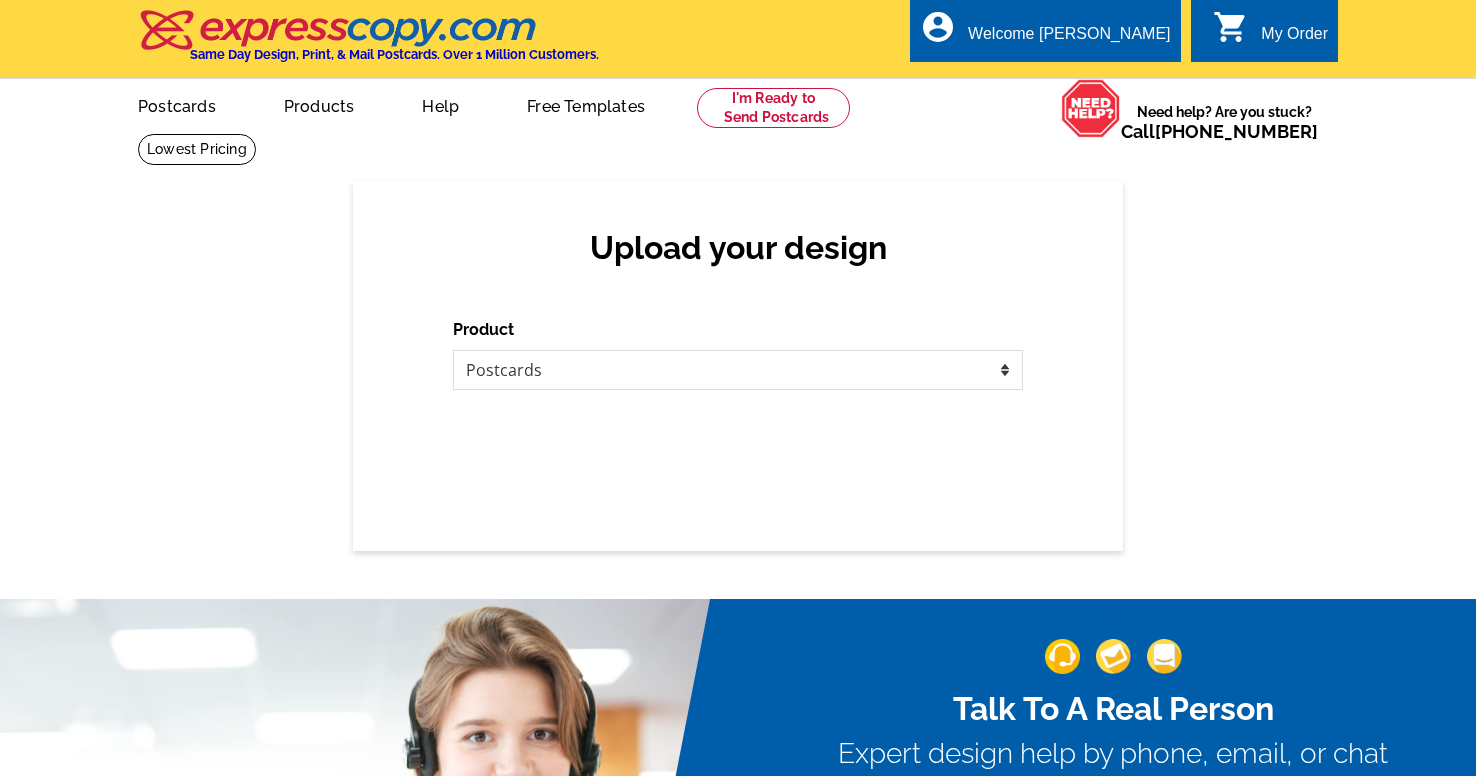scroll, scrollTop: 0, scrollLeft: 0, axis: both 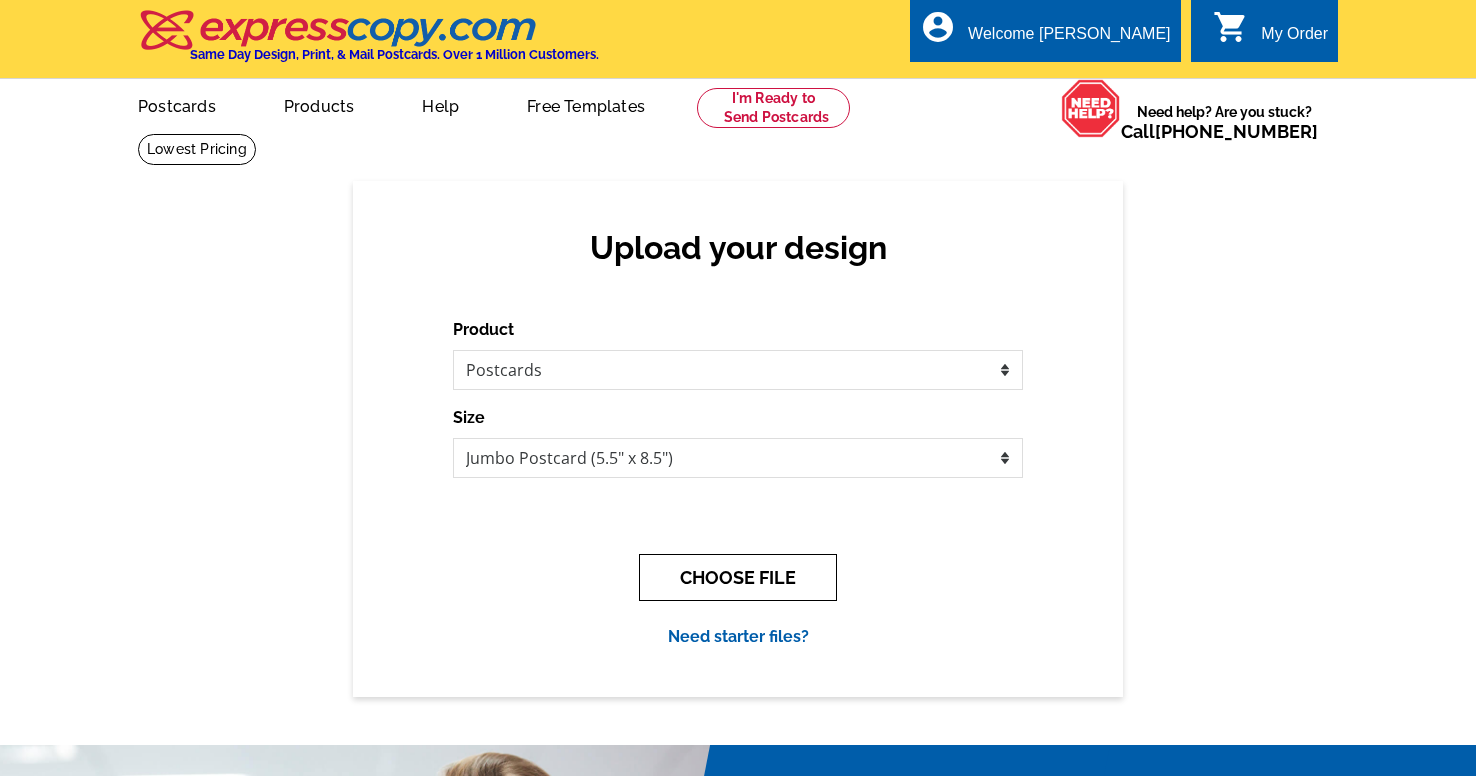 click on "CHOOSE FILE" at bounding box center [738, 577] 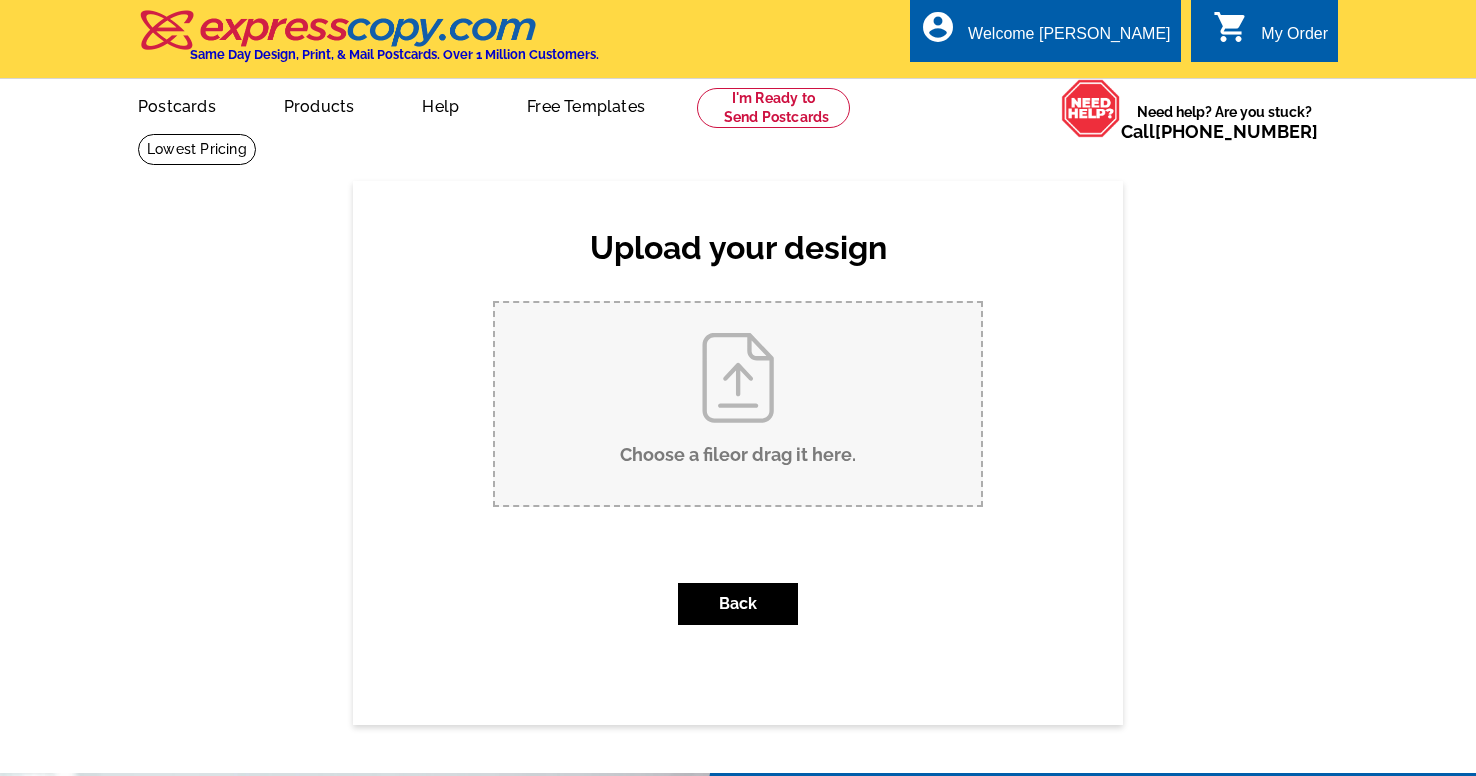 click on "Choose a file  or drag it here ." at bounding box center [738, 404] 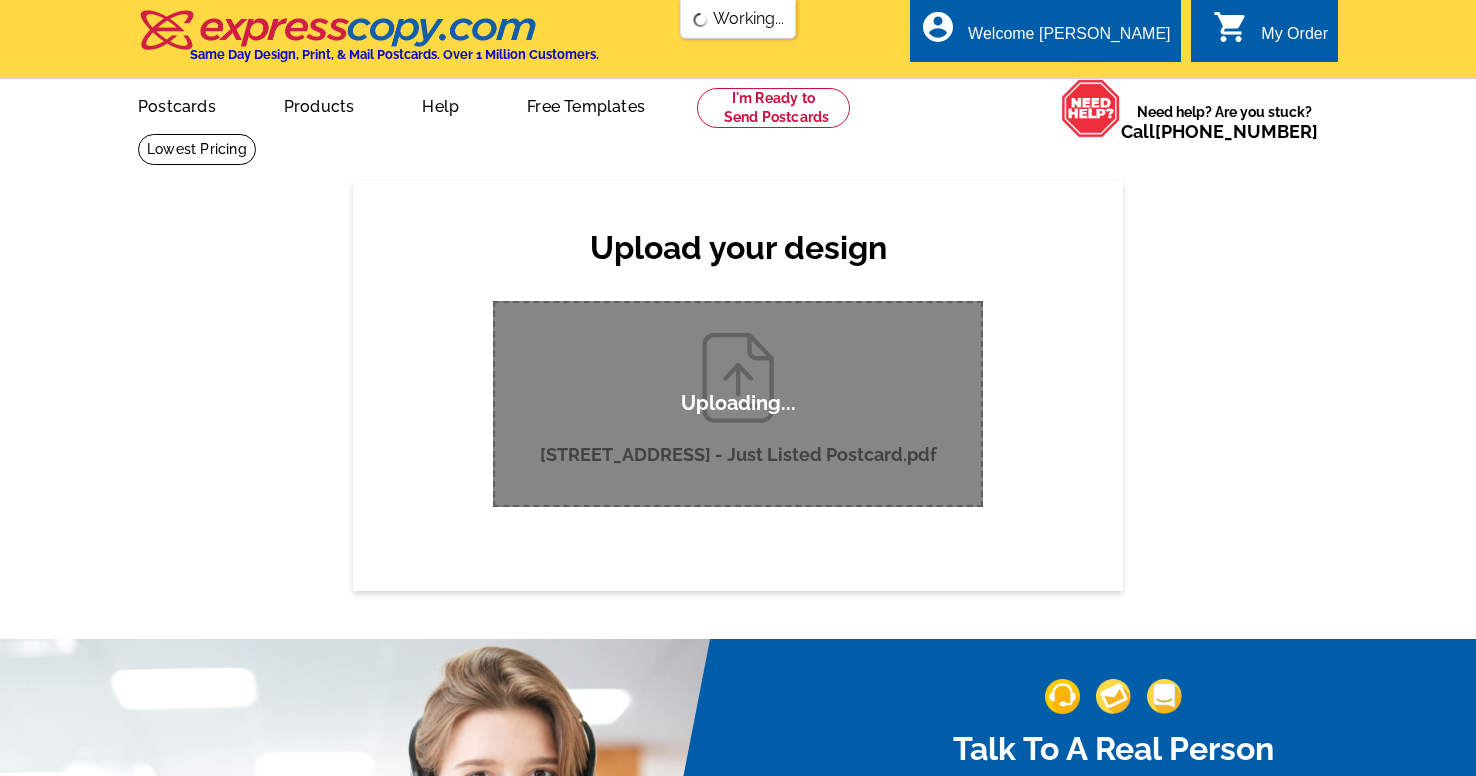 scroll, scrollTop: 0, scrollLeft: 0, axis: both 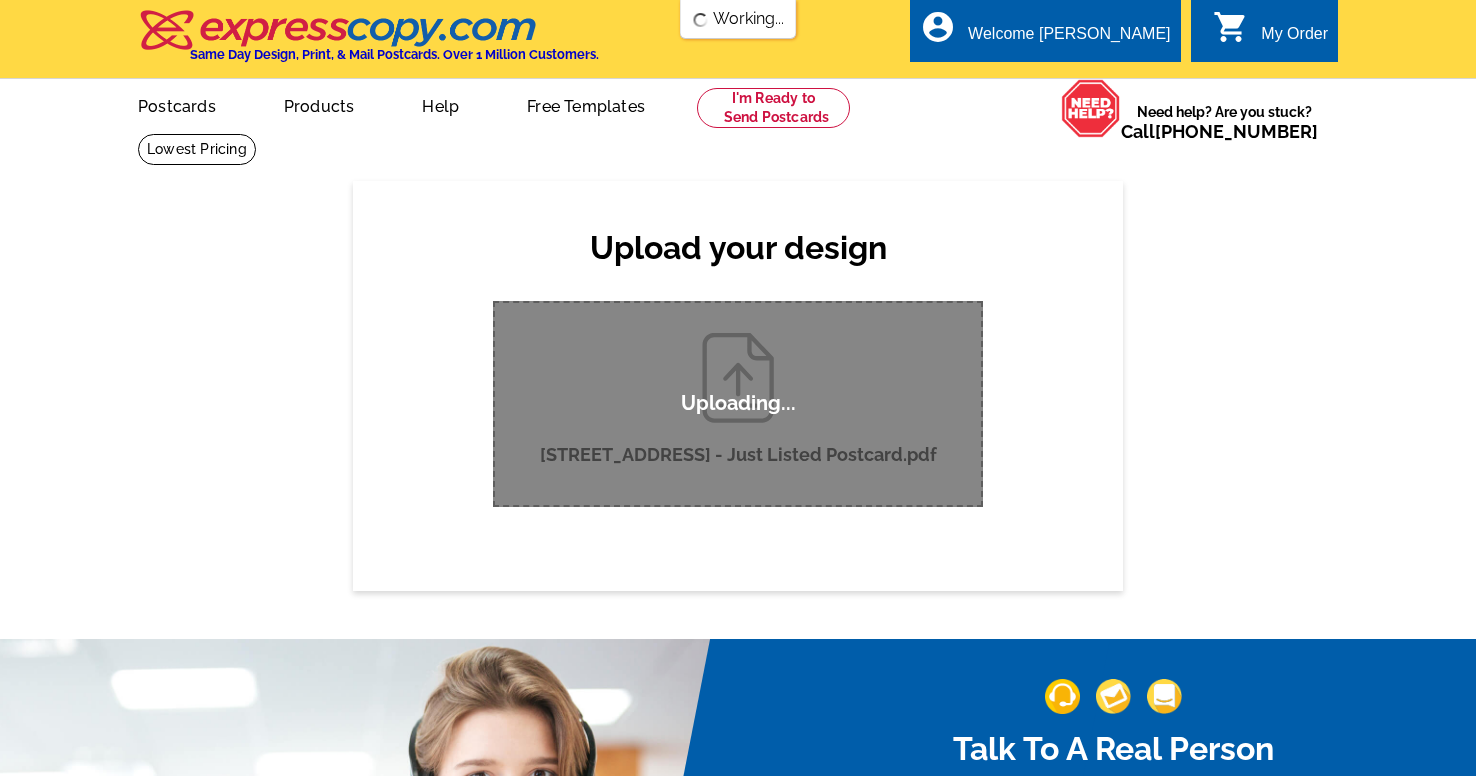 type 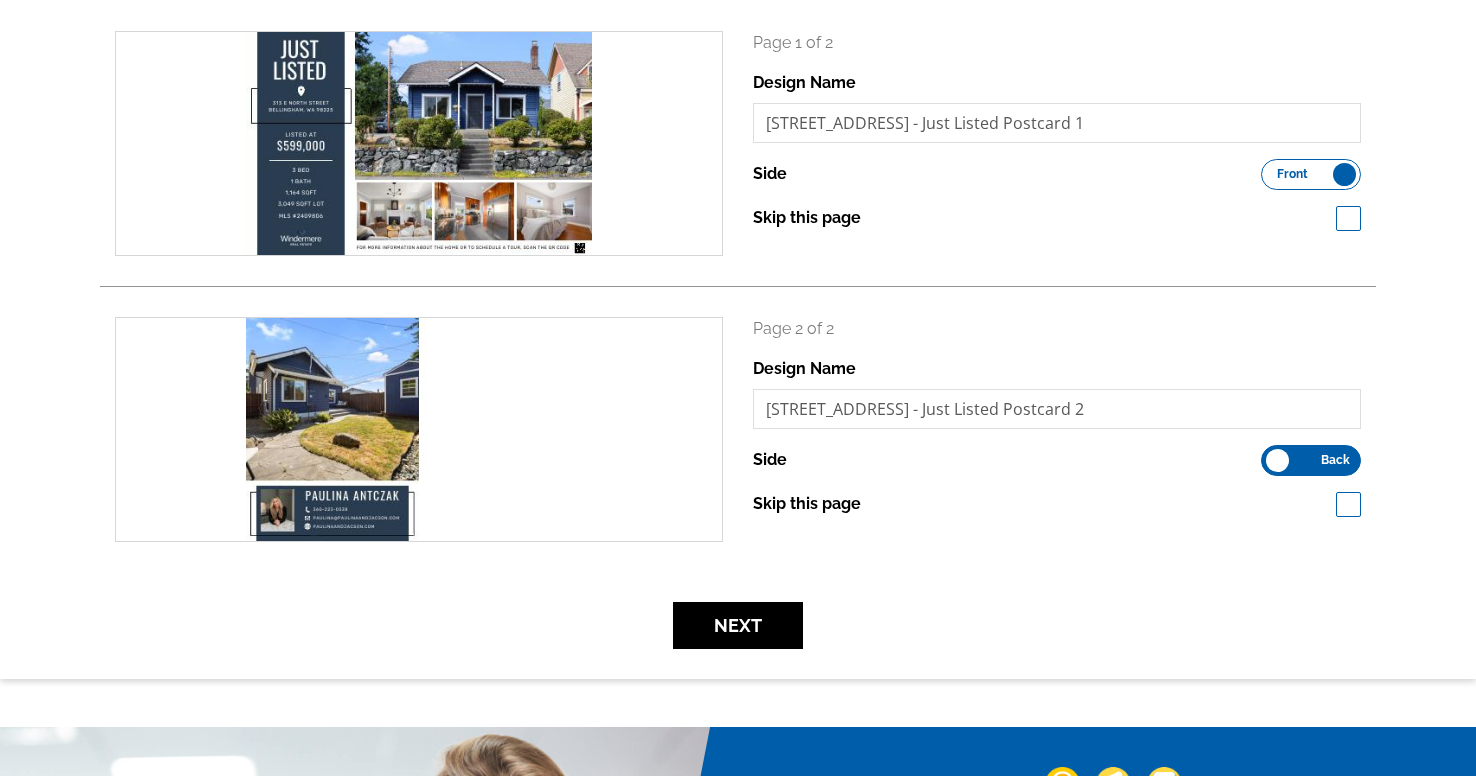 scroll, scrollTop: 303, scrollLeft: 0, axis: vertical 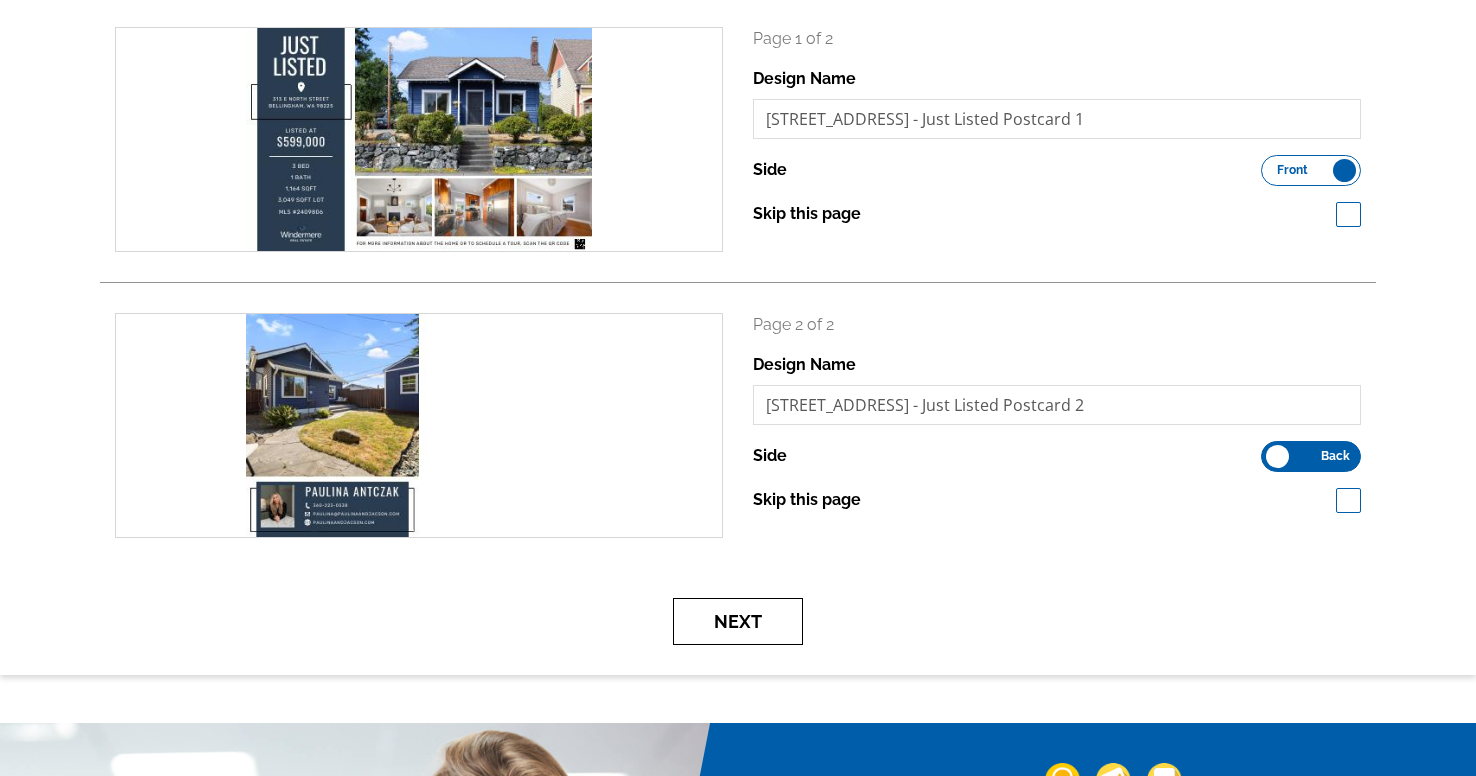 click on "Next" at bounding box center (738, 621) 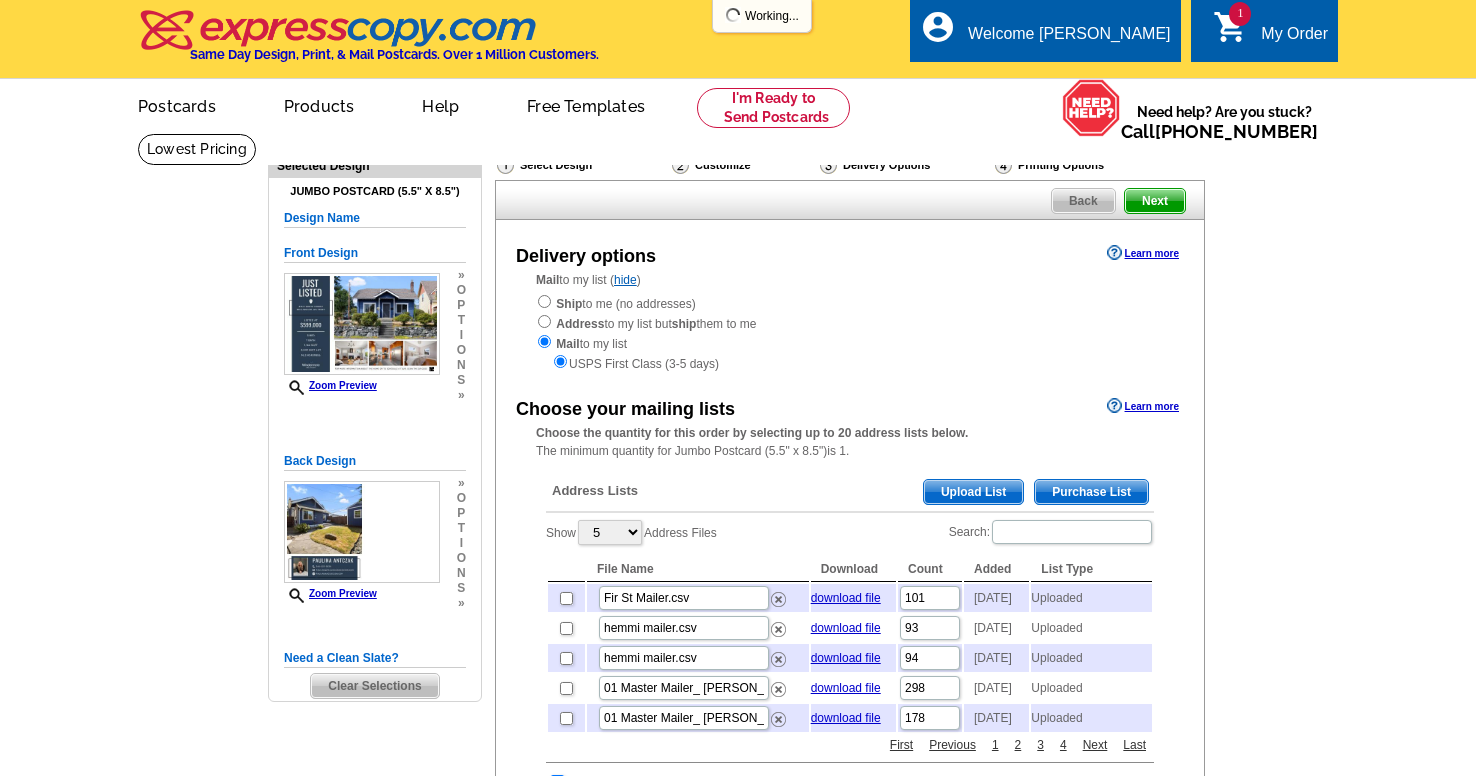 scroll, scrollTop: 0, scrollLeft: 0, axis: both 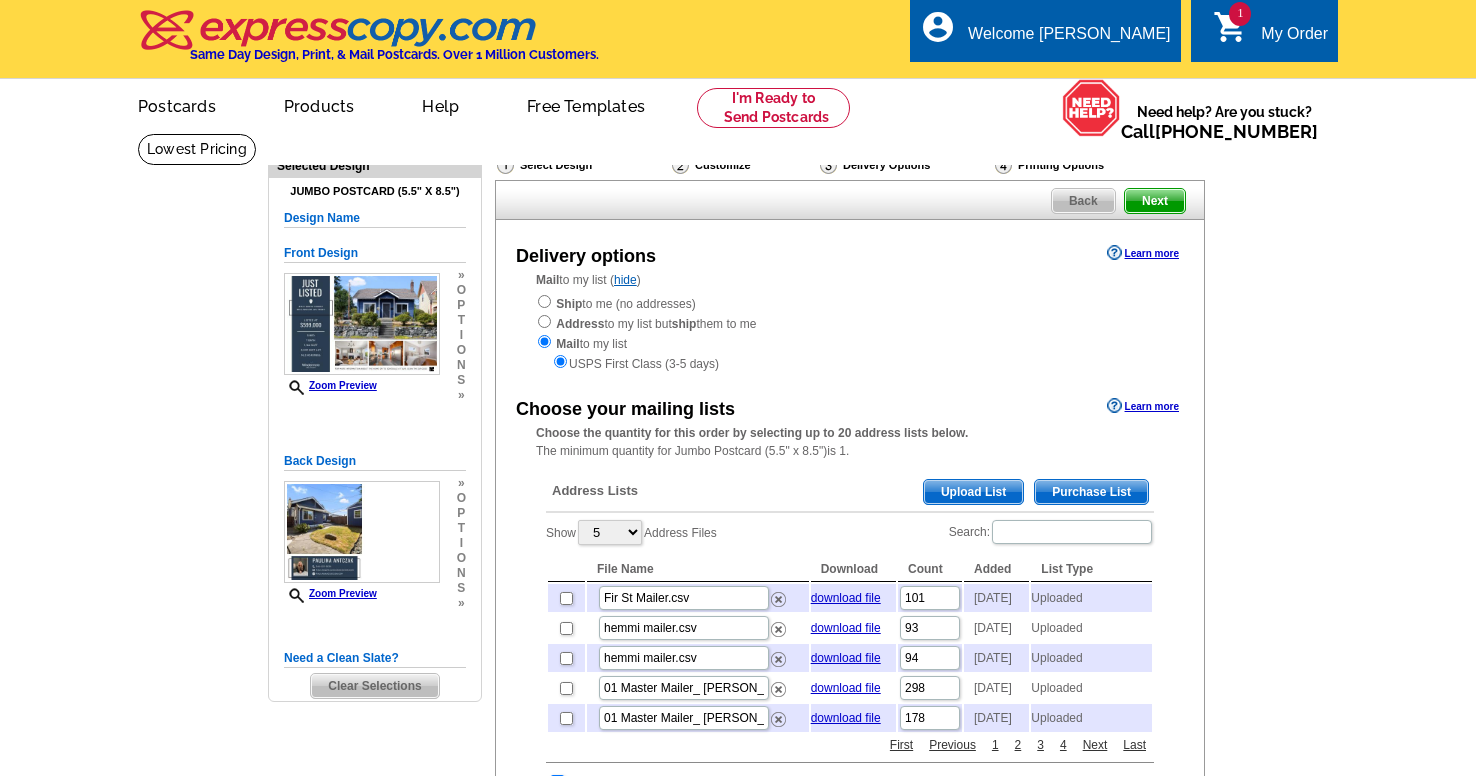 click on "Upload List" at bounding box center (973, 492) 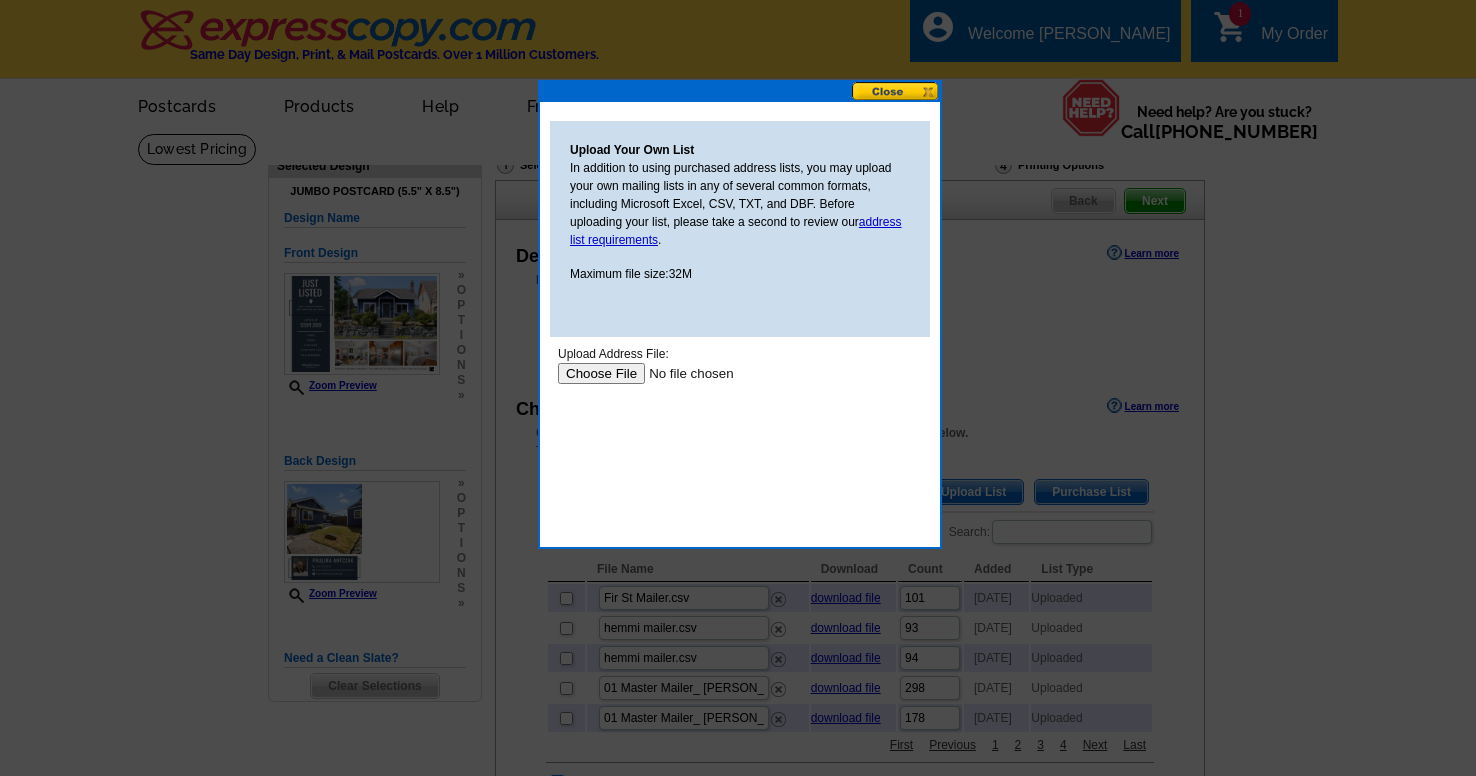 scroll, scrollTop: 0, scrollLeft: 0, axis: both 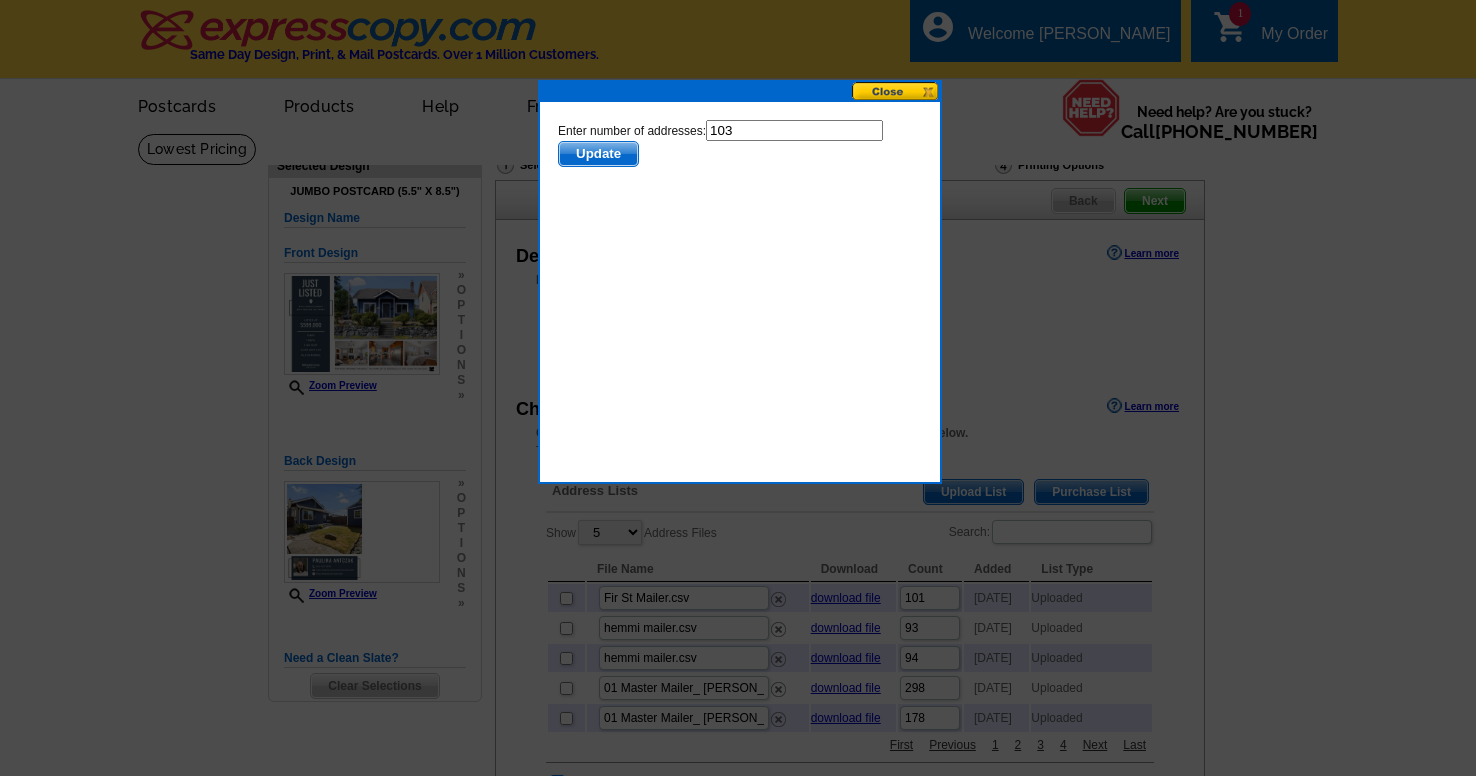 click on "Update" at bounding box center (598, 154) 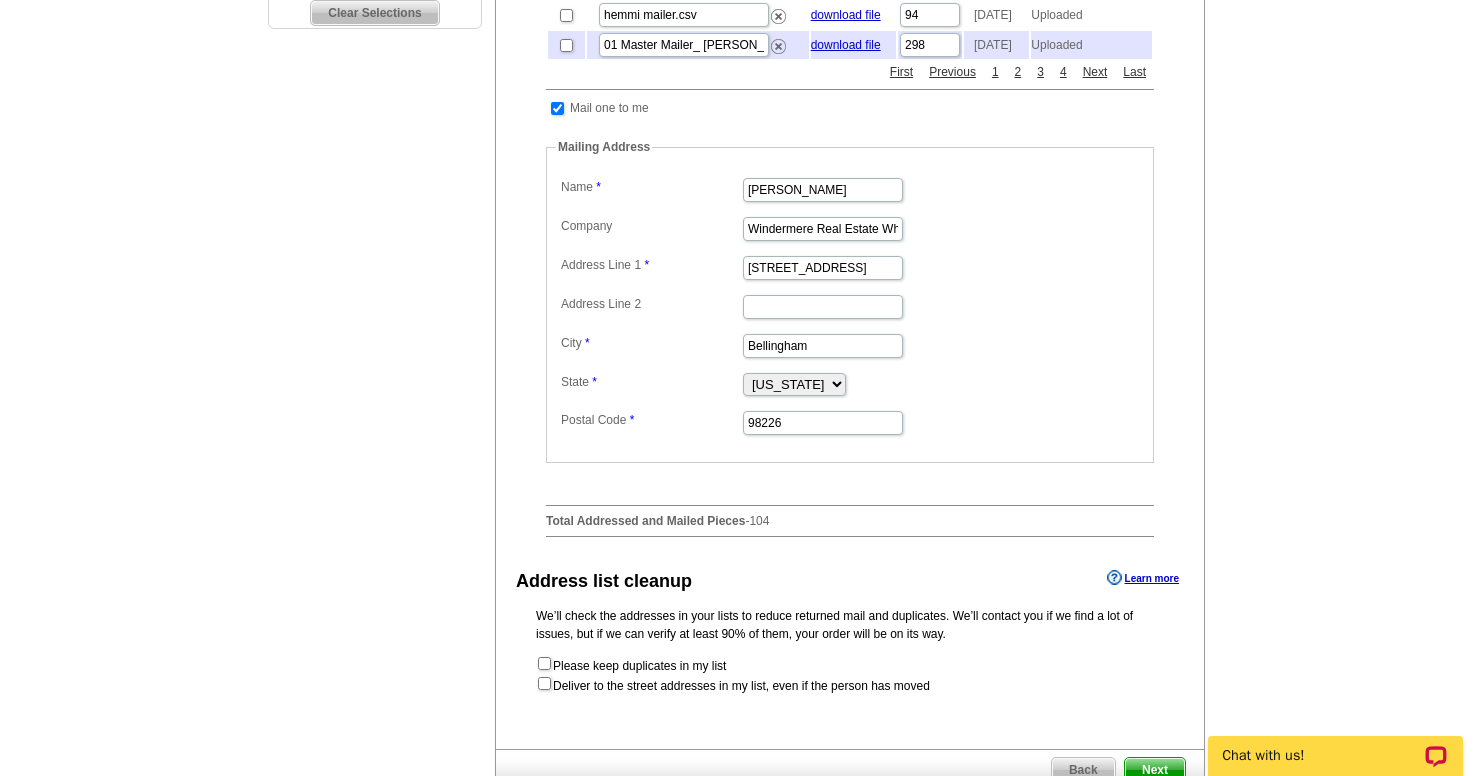 scroll, scrollTop: 928, scrollLeft: 0, axis: vertical 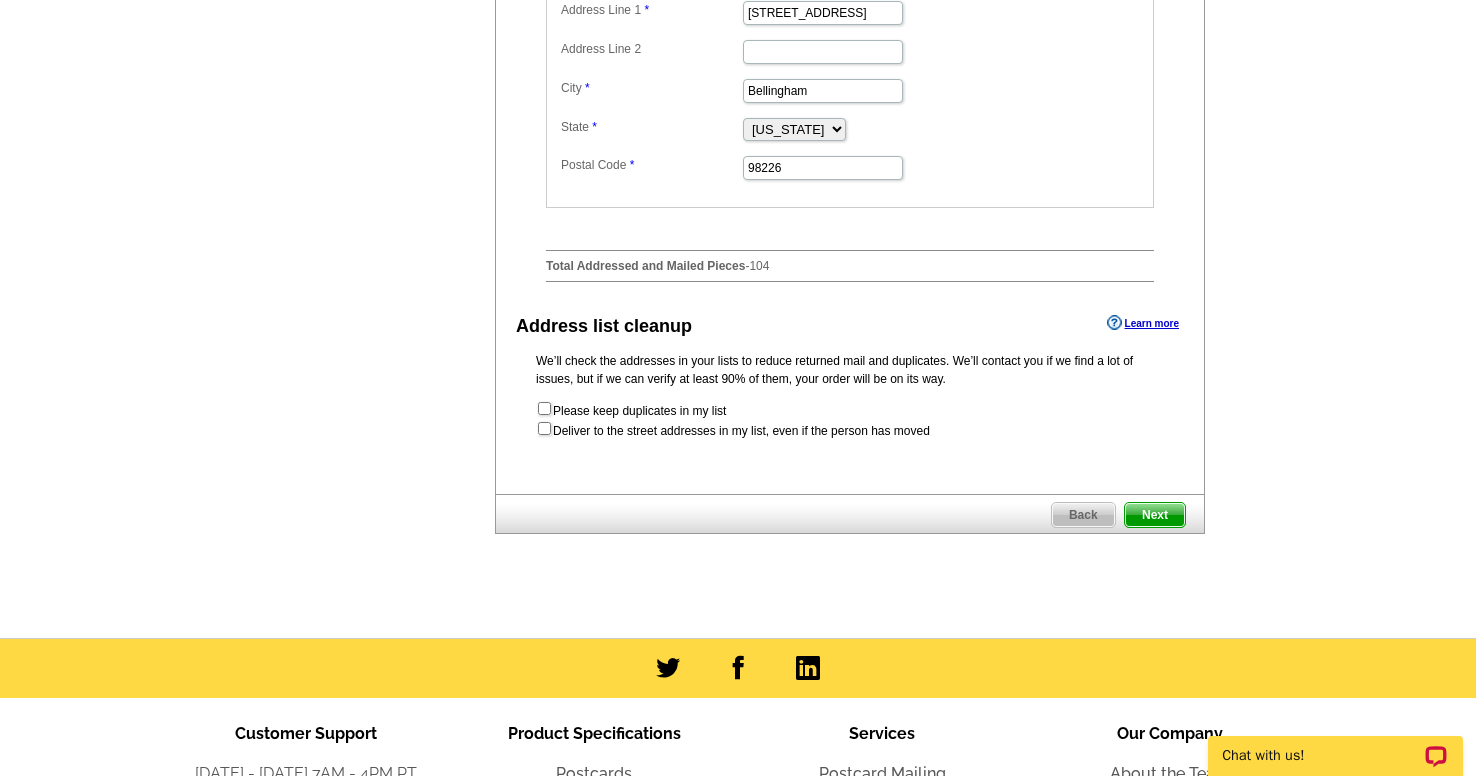 click on "Next" at bounding box center [1155, 515] 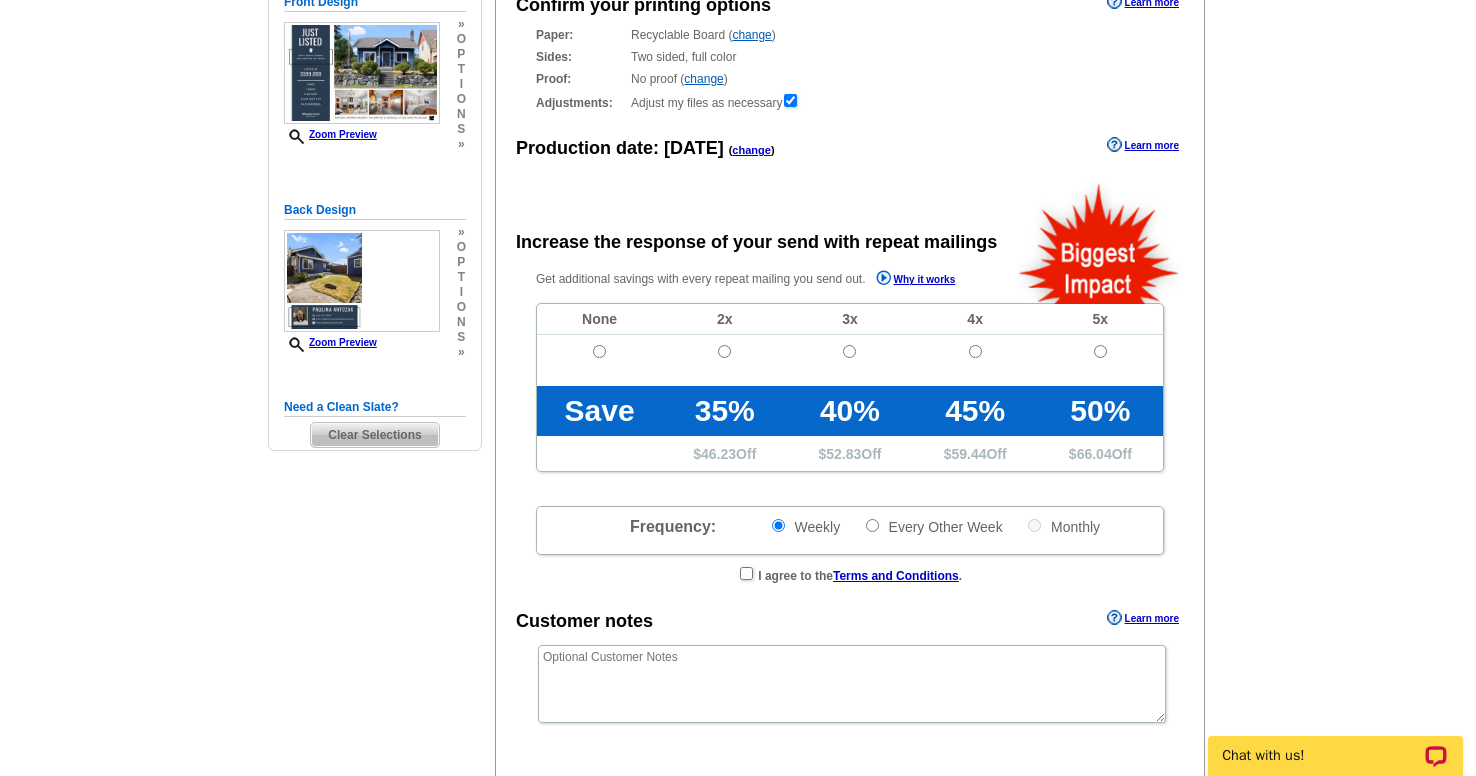 scroll, scrollTop: 0, scrollLeft: 0, axis: both 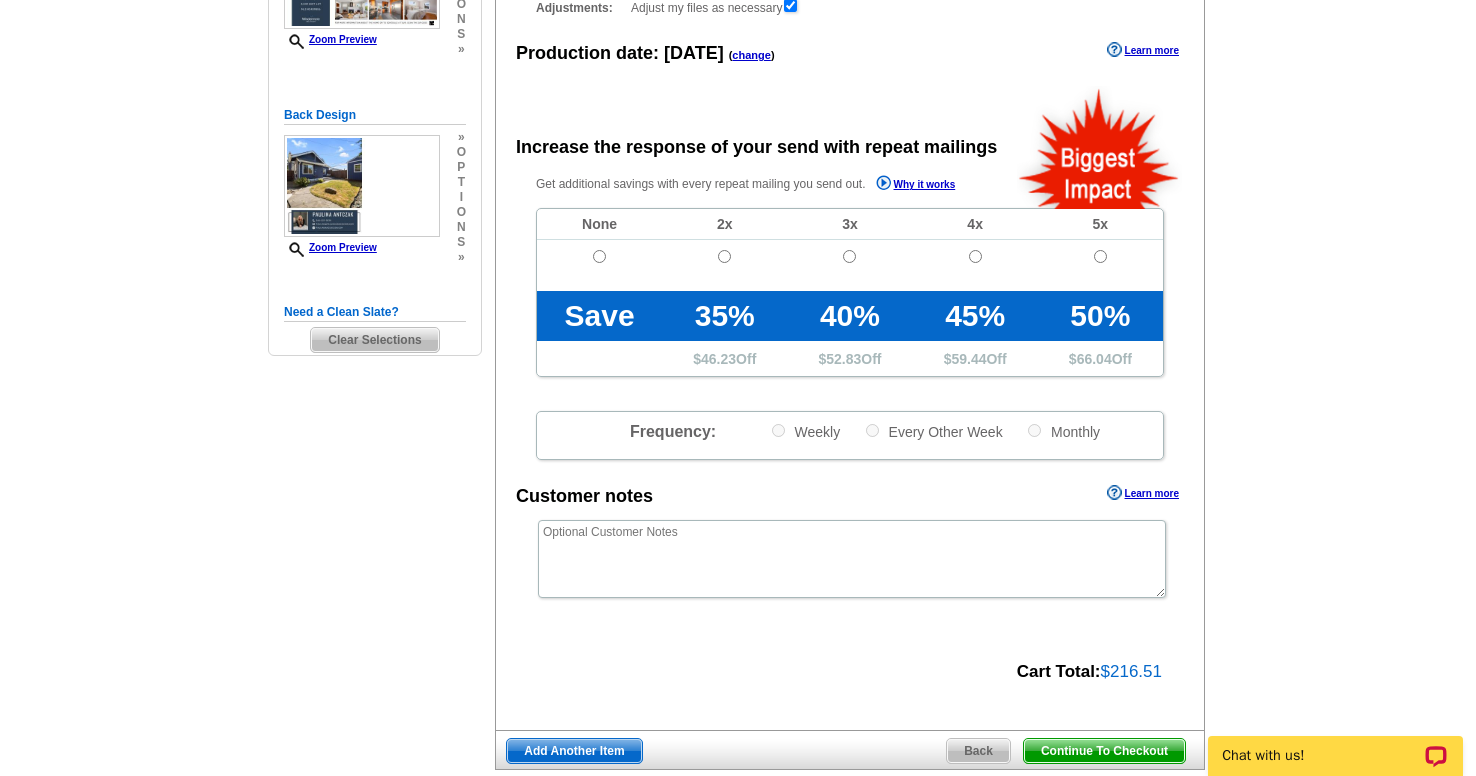click on "Continue To Checkout" at bounding box center [1104, 751] 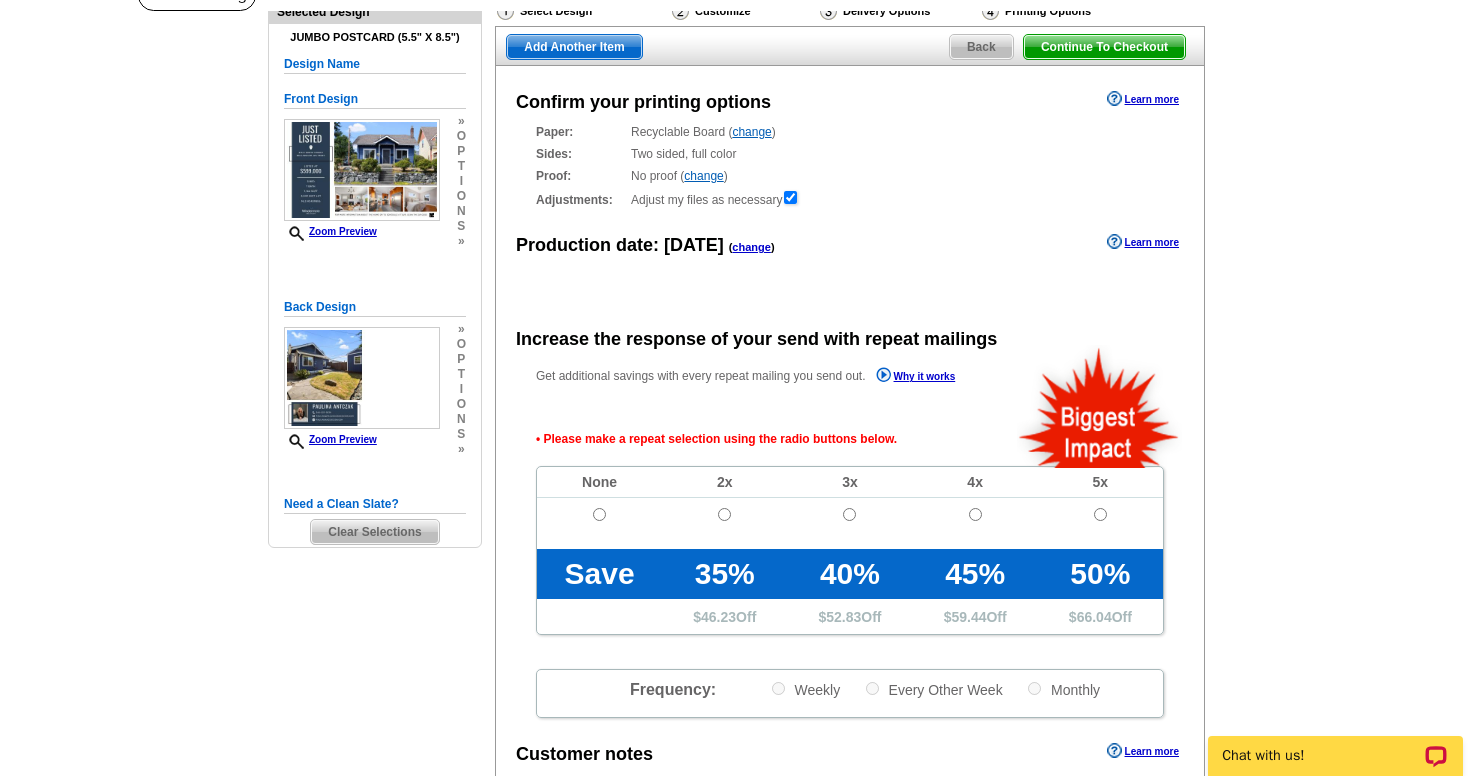 scroll, scrollTop: 152, scrollLeft: 0, axis: vertical 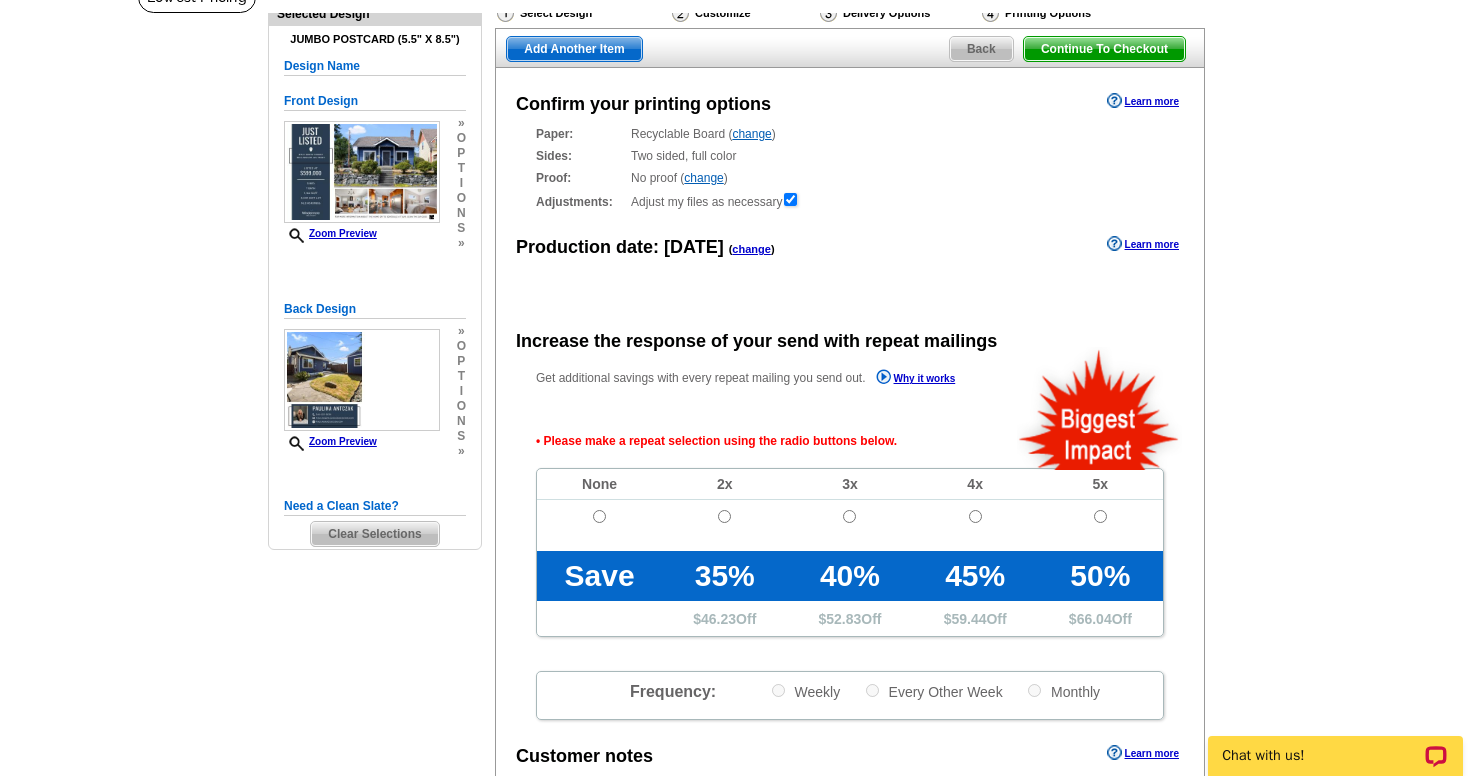 click at bounding box center (599, 525) 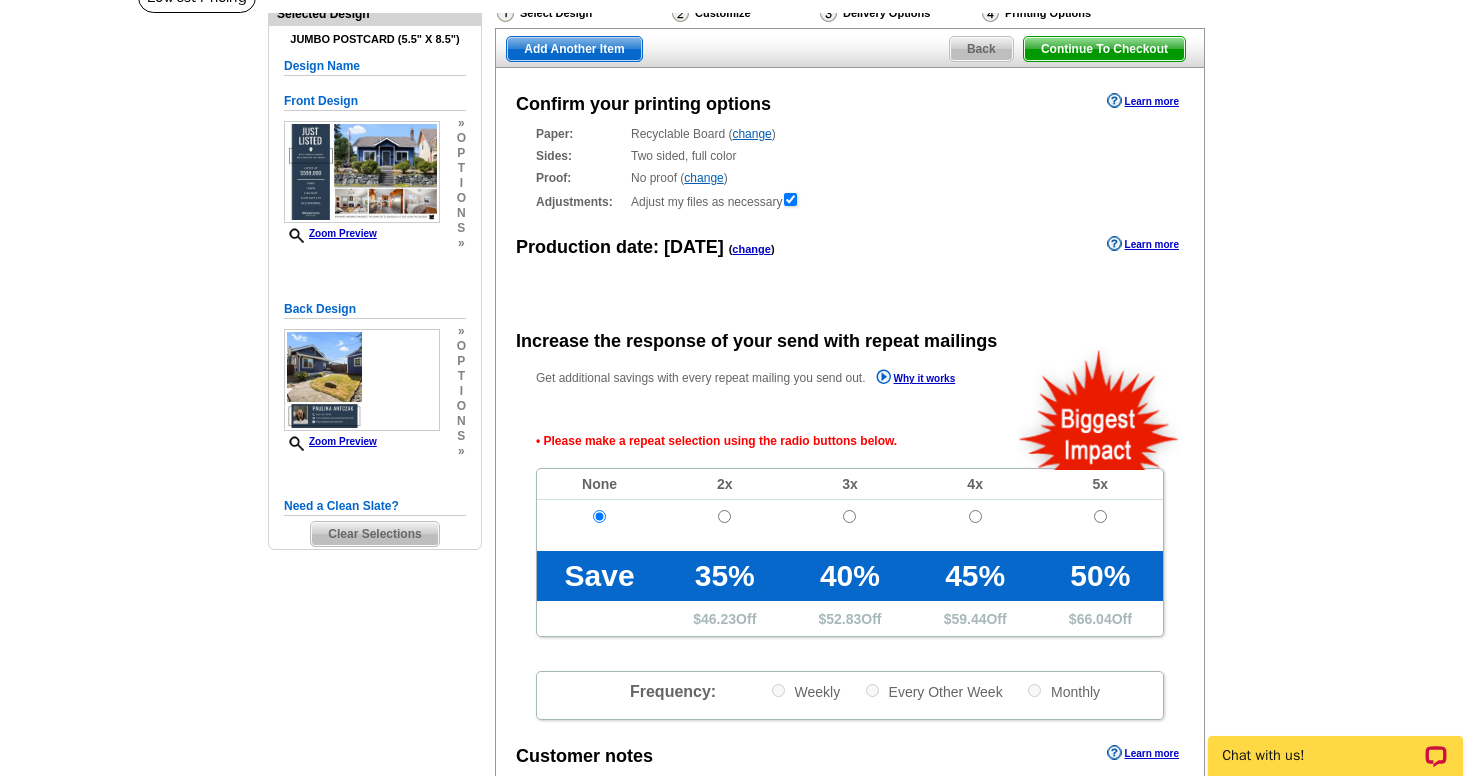 click on "Continue To Checkout" at bounding box center [1104, 49] 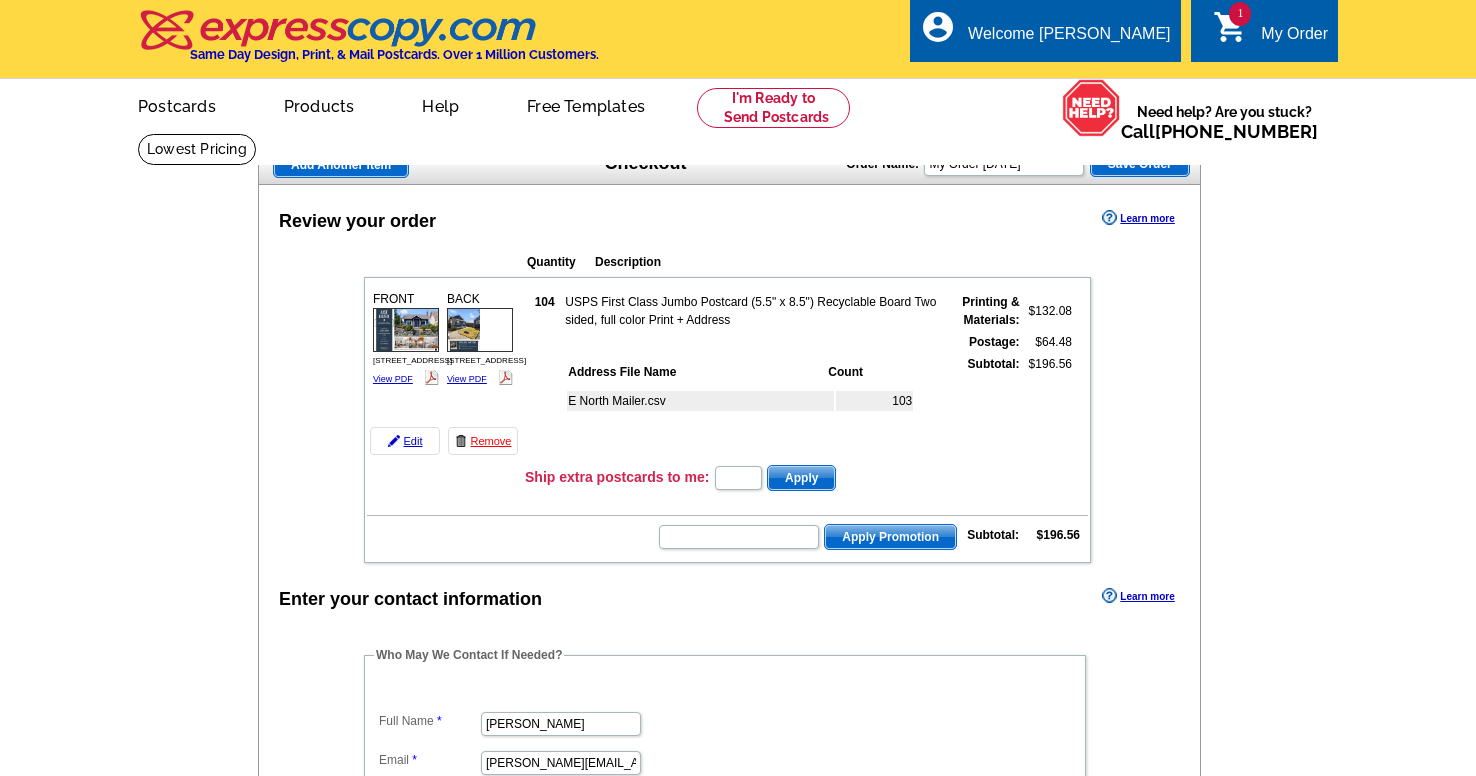 scroll, scrollTop: 100, scrollLeft: 0, axis: vertical 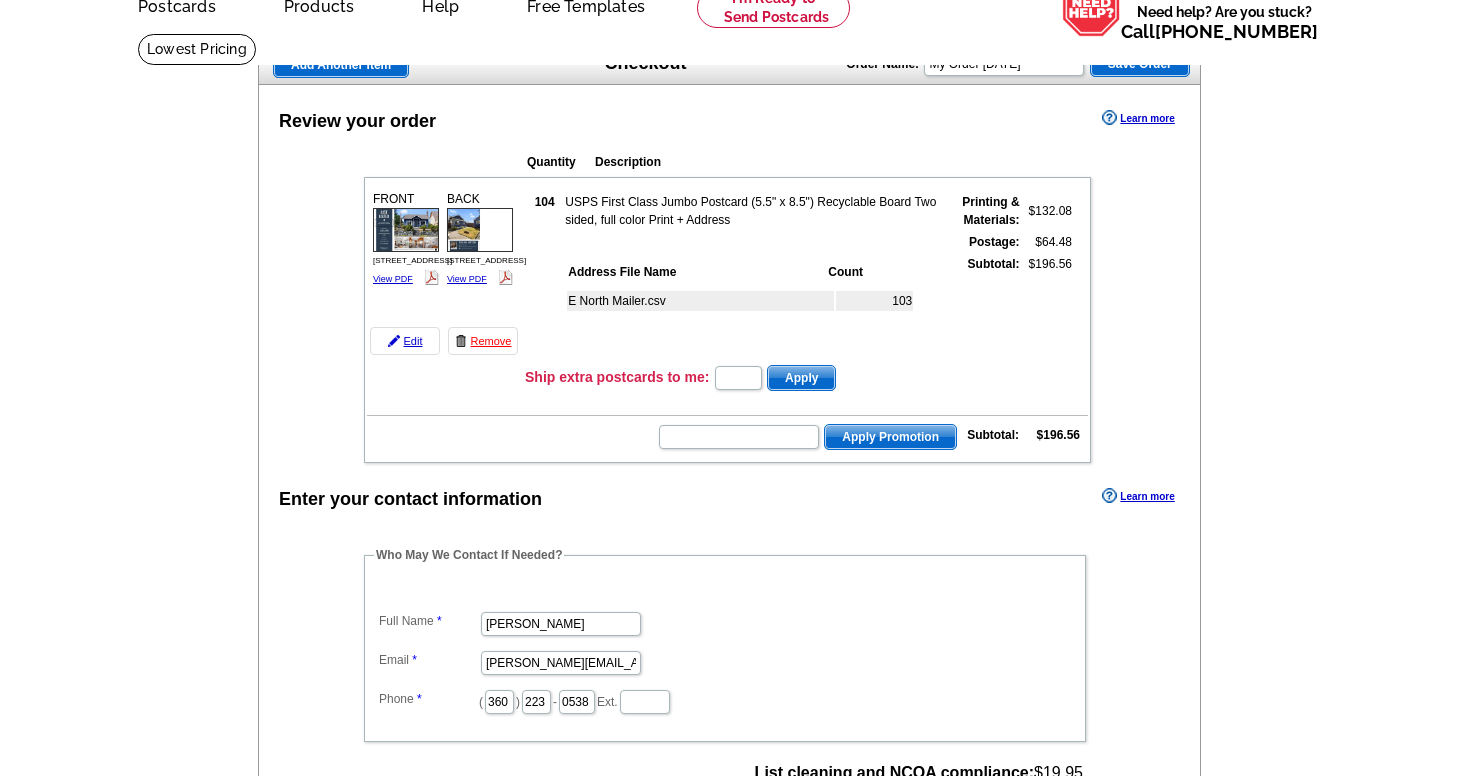 click on "Enter your contact information
Learn more
Who May We Contact If Needed?
Full Name
Paulina Antczak
Email
paulina@paulinaandjacson.com
Phone
( 360 )  223  -  0538  Ext.
List cleaning and NCOA compliance:
$19.95
Total:  $216.51
Payment
Learn more
Single Payment
Split Payments
Pay using one of your saved credit cards.
Card Add $" at bounding box center [729, 862] 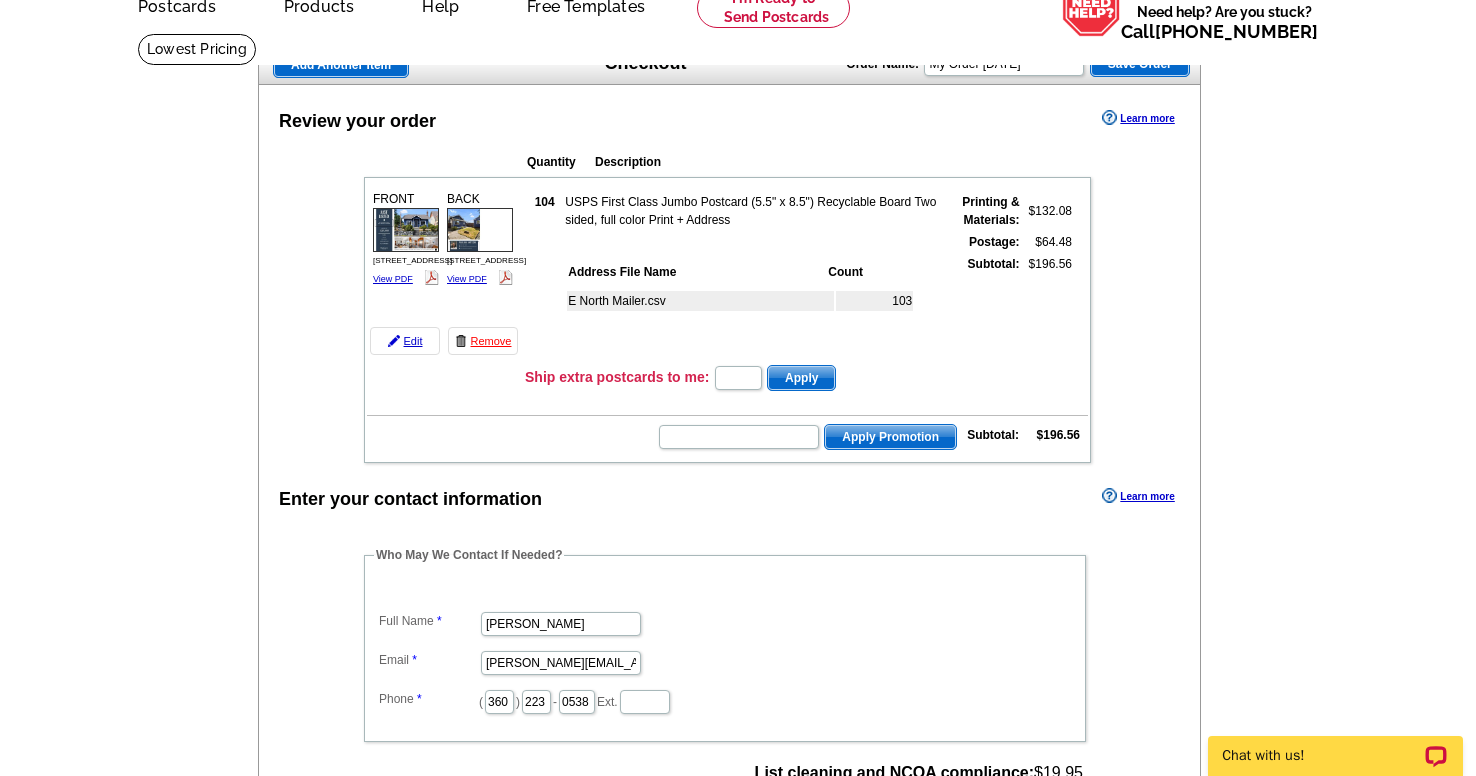 scroll, scrollTop: 0, scrollLeft: 0, axis: both 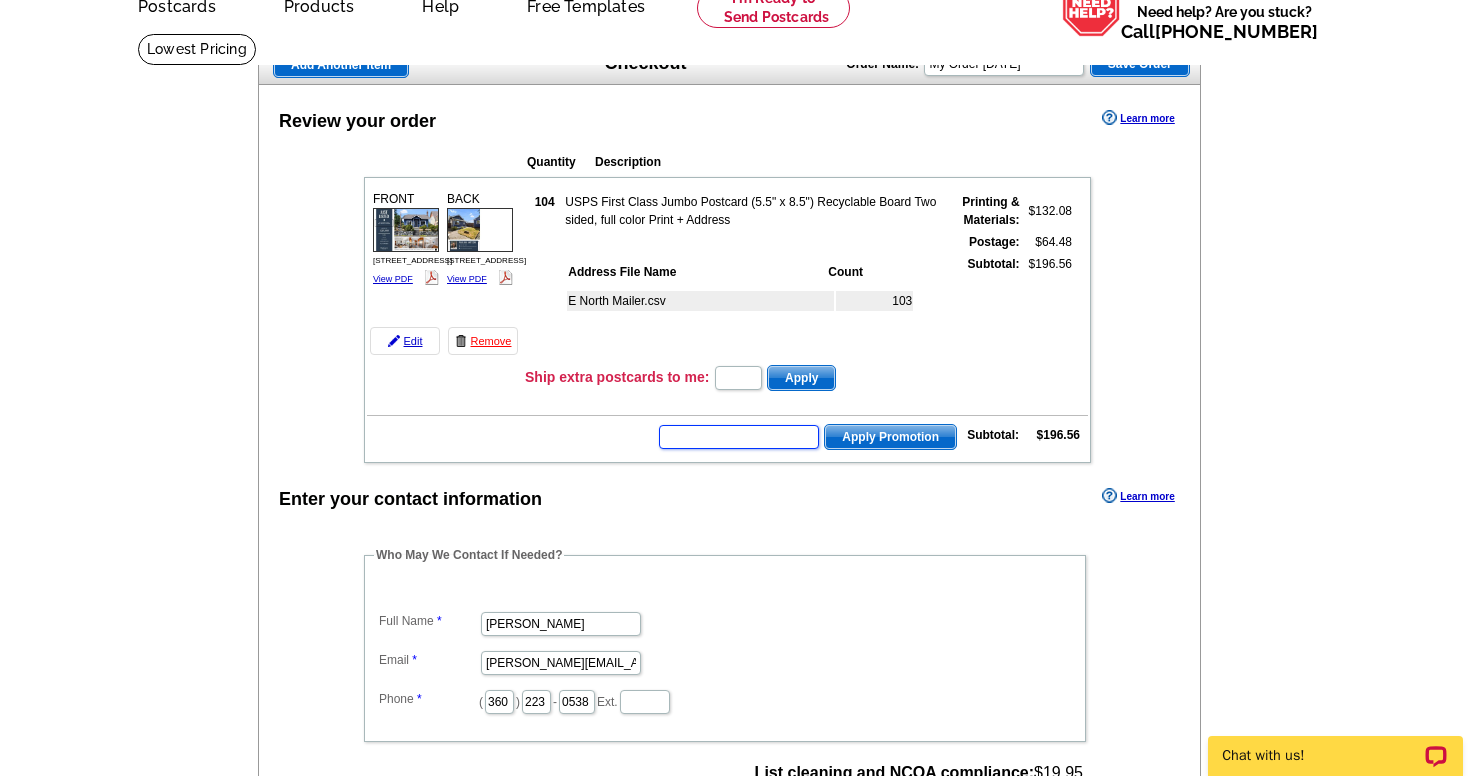 click at bounding box center (739, 437) 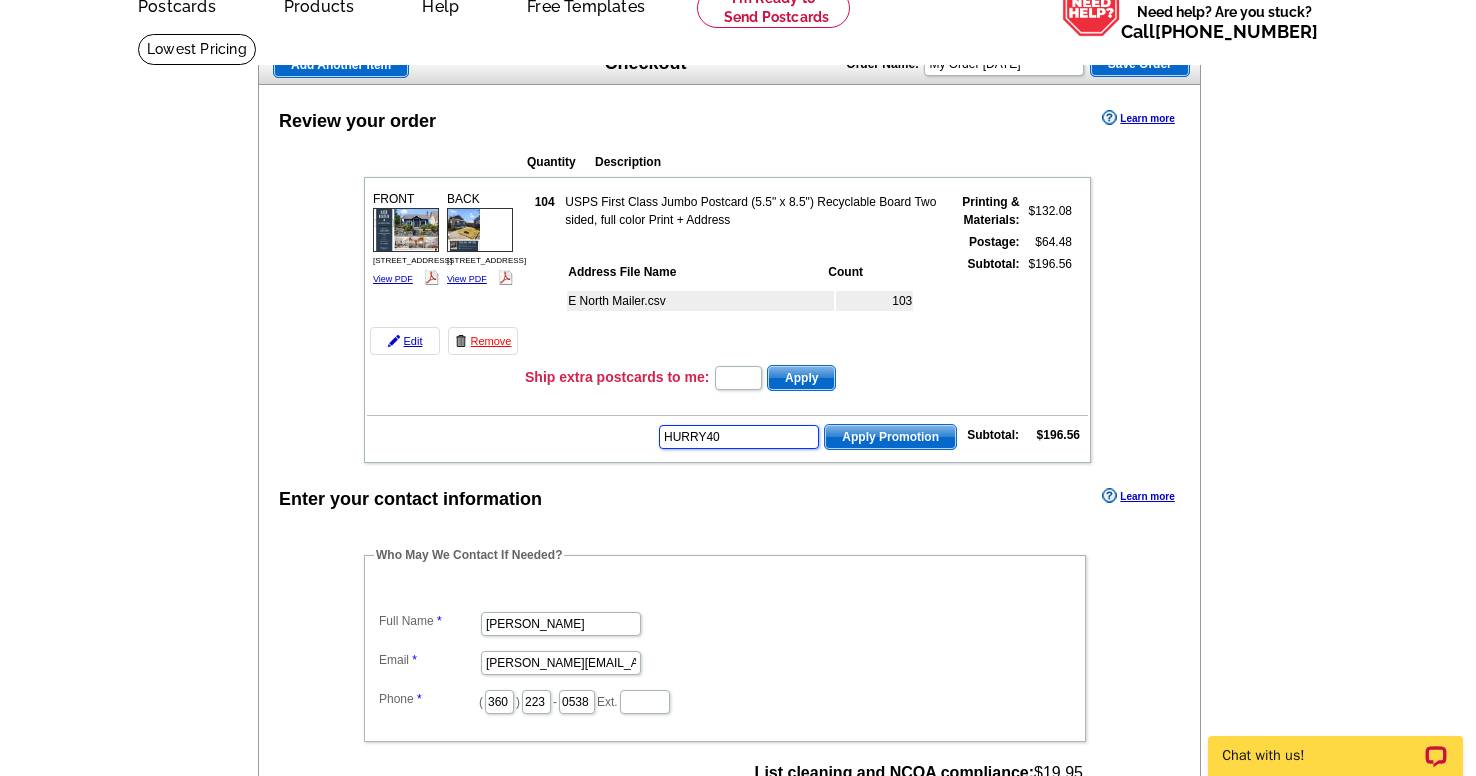 type on "HURRY40" 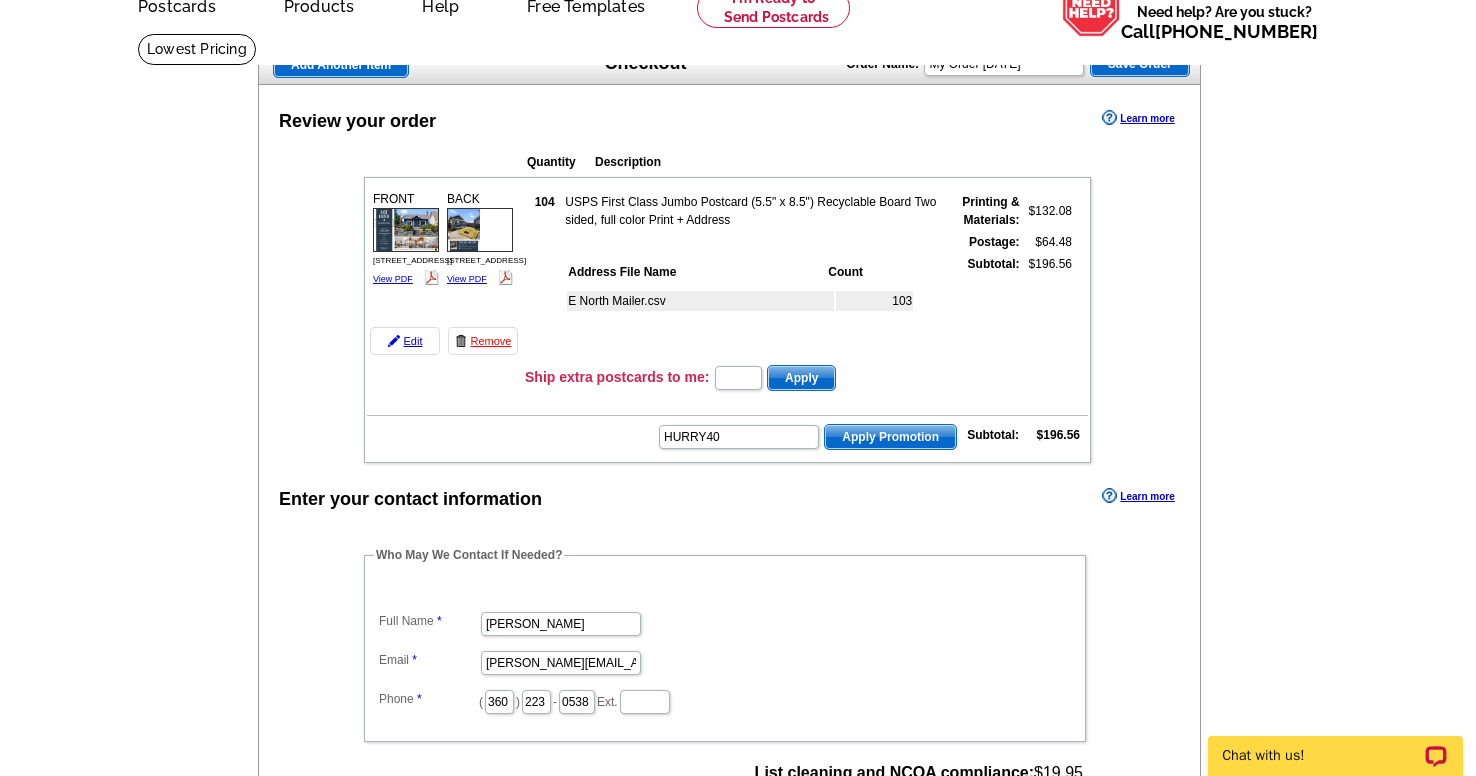 click on "Apply Promotion" at bounding box center (890, 437) 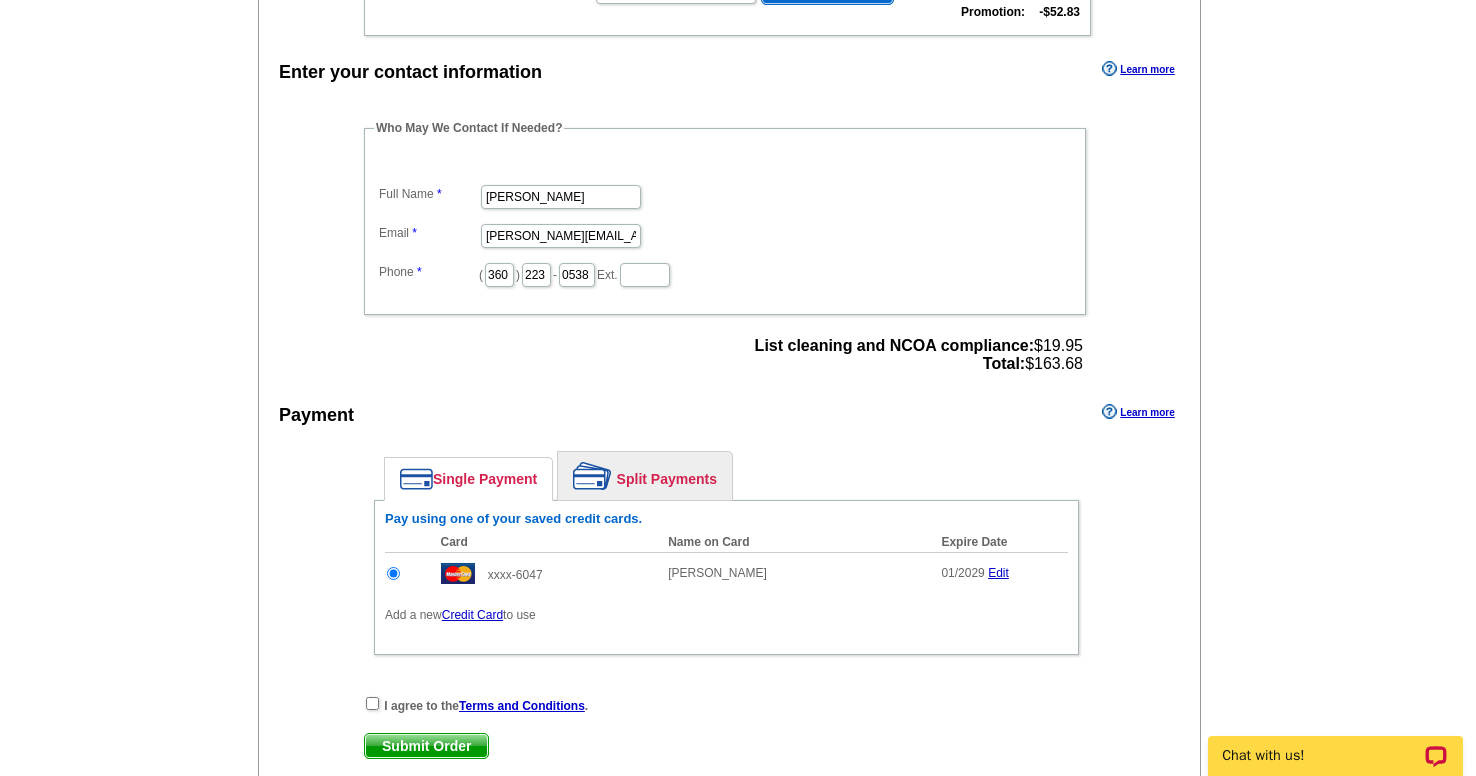 scroll, scrollTop: 593, scrollLeft: 0, axis: vertical 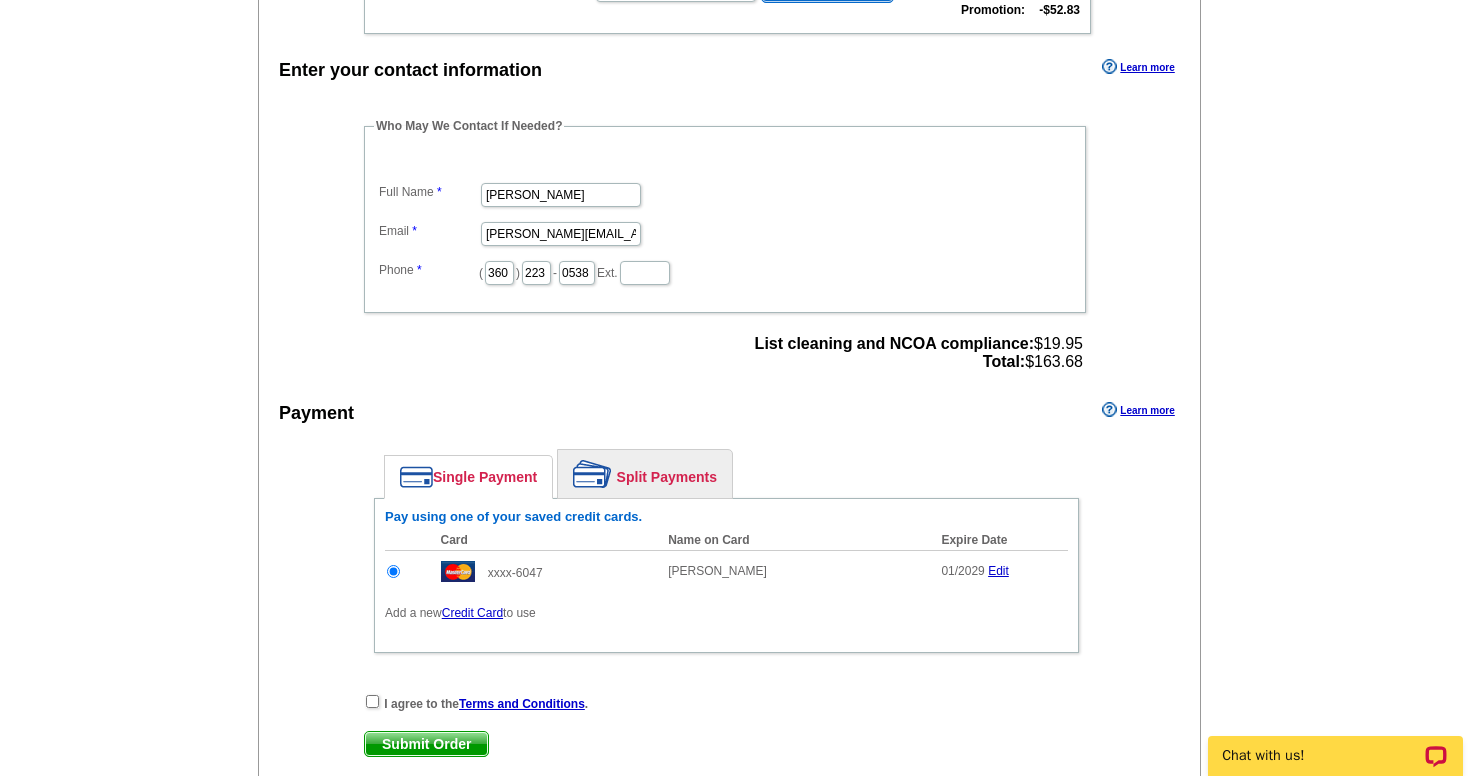 click at bounding box center (372, 701) 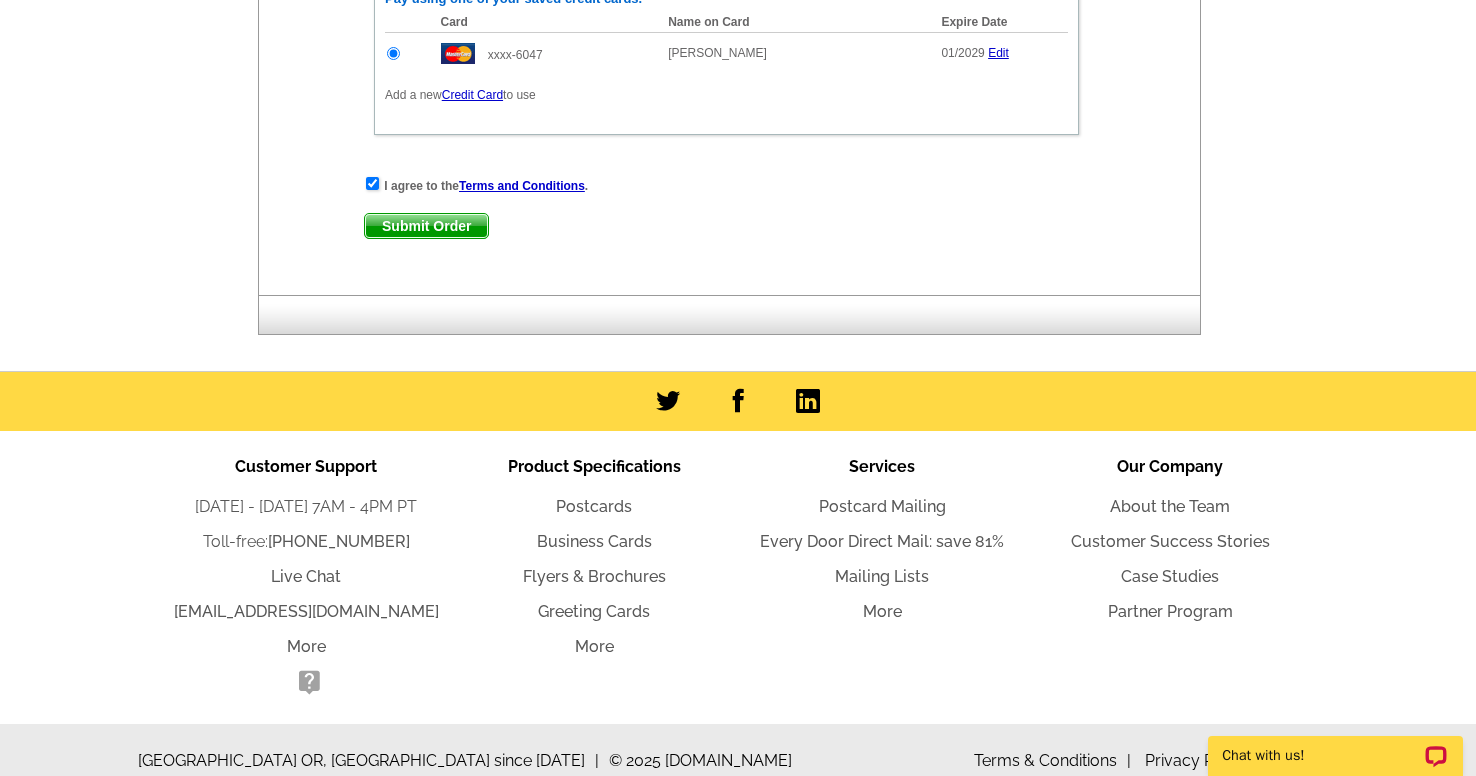 scroll, scrollTop: 1130, scrollLeft: 0, axis: vertical 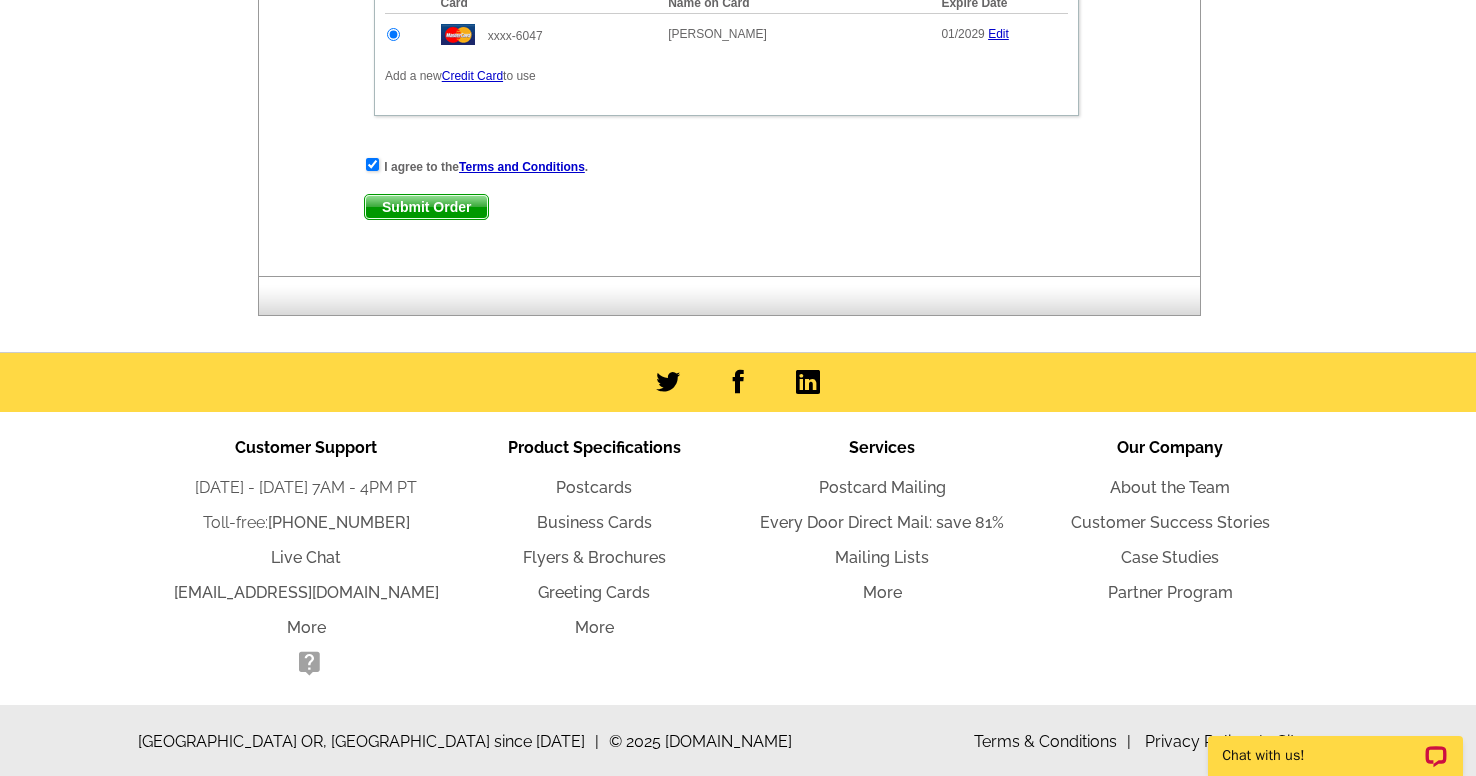 click on "Submit Order" at bounding box center [426, 207] 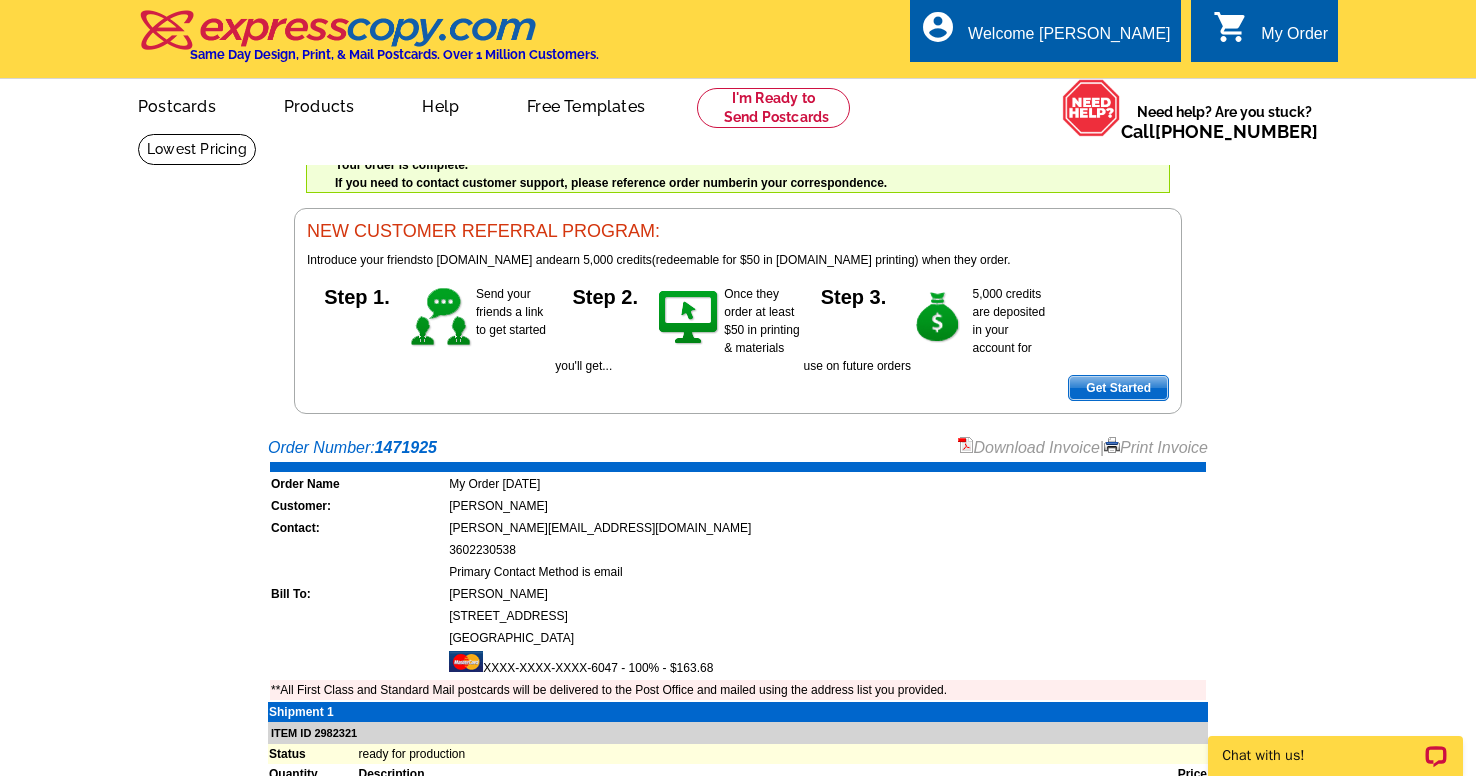 scroll, scrollTop: 0, scrollLeft: 0, axis: both 